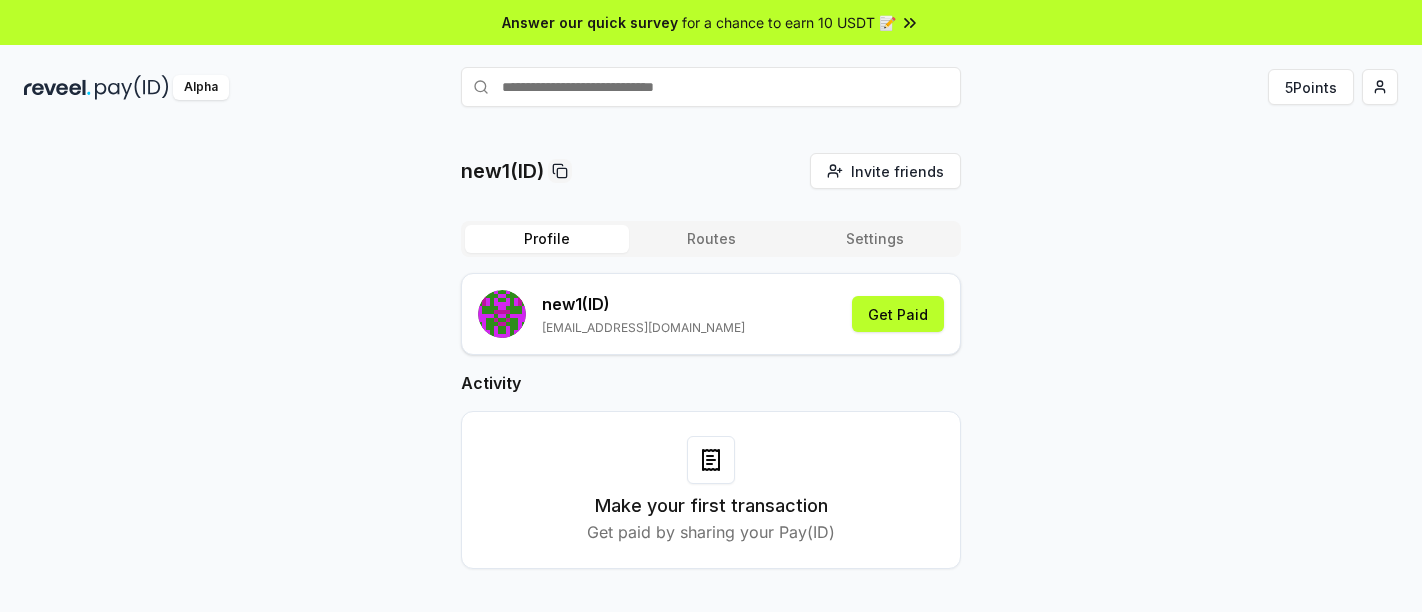 scroll, scrollTop: 0, scrollLeft: 0, axis: both 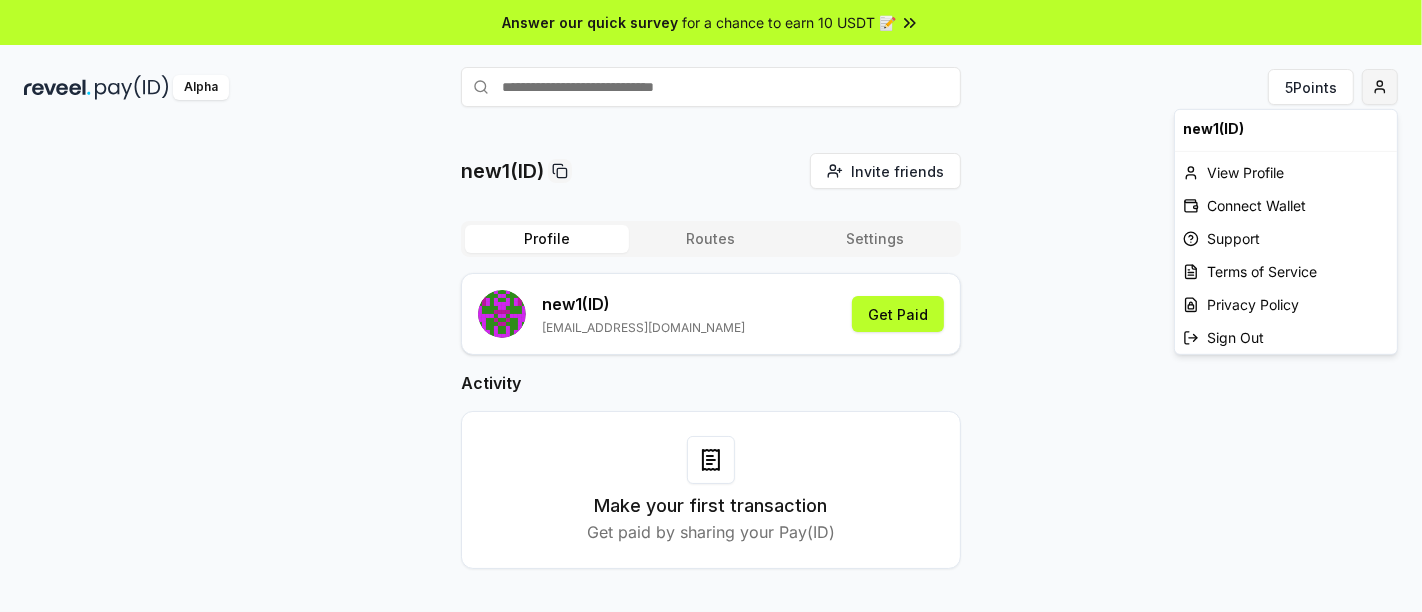 click on "Answer our quick survey for a chance to earn 10 USDT 📝 Alpha   5  Points new1(ID) Invite friends Invite Profile Routes Settings new1 (ID) airdropwalaiti@gmail.com Get Paid Activity Make your first transaction Get paid by sharing your Pay(ID) new1(ID)   View Profile   Connect Wallet   Support   Terms of Service   Privacy Policy   Sign Out" at bounding box center (711, 306) 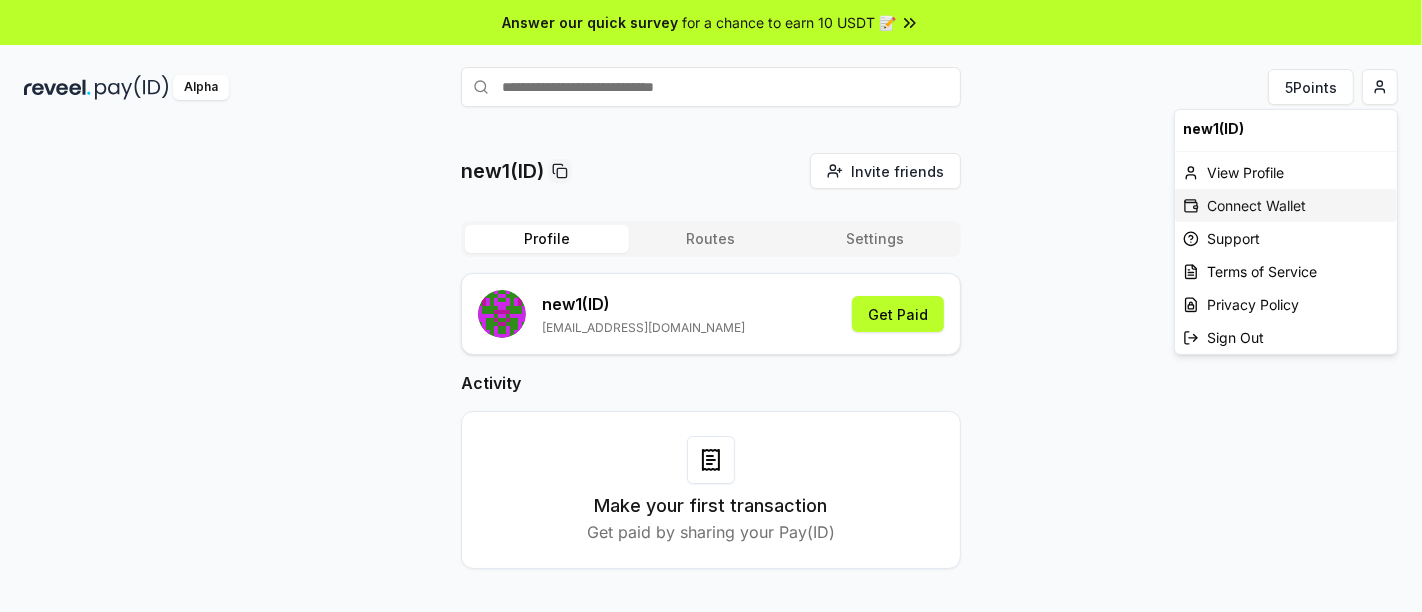 click on "Connect Wallet" at bounding box center [1286, 205] 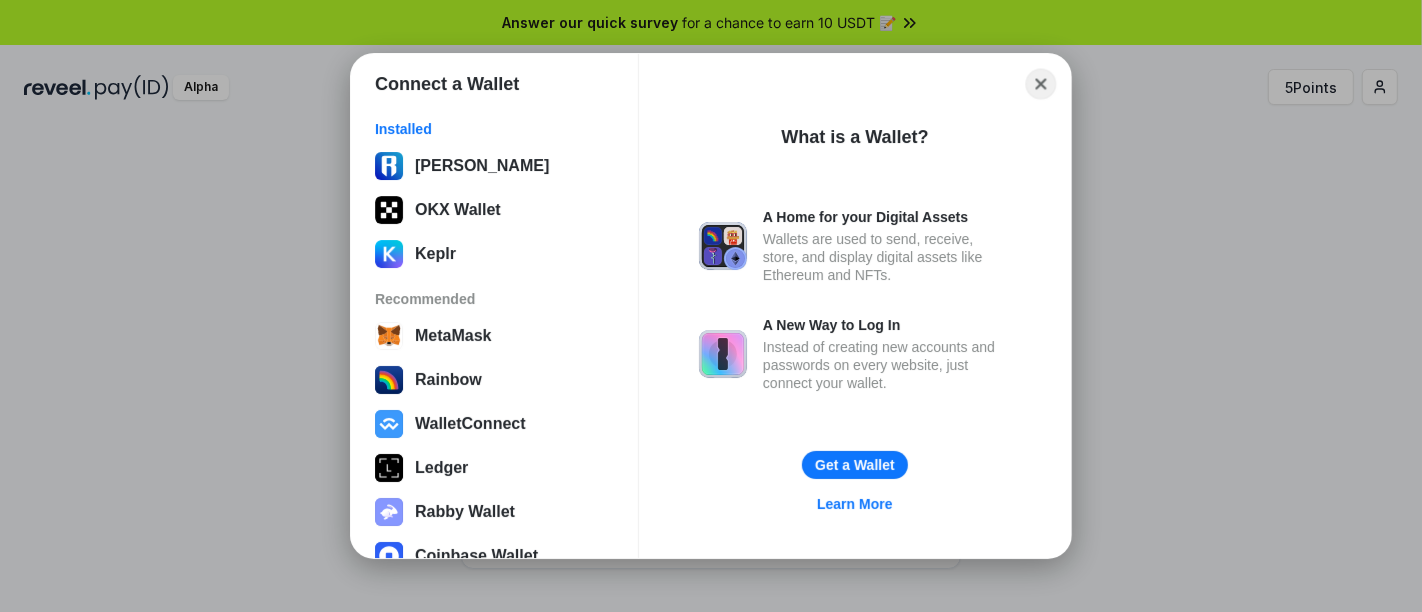 click on "Close" at bounding box center (1041, 84) 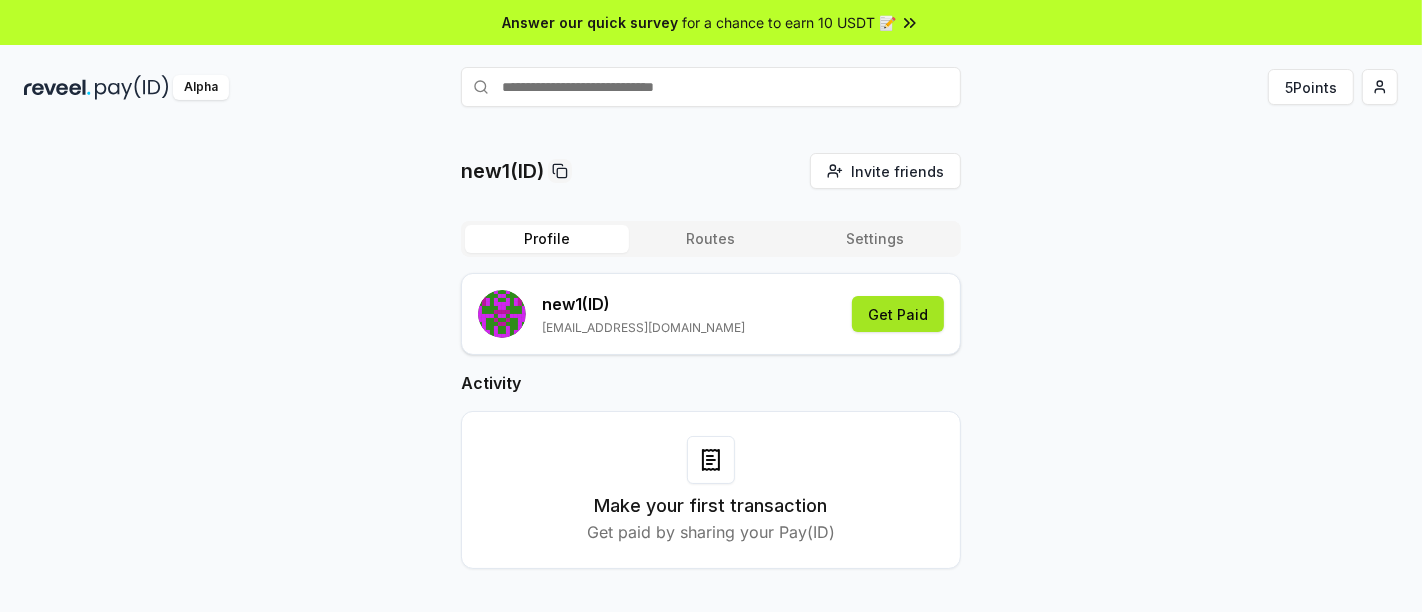 scroll, scrollTop: 1, scrollLeft: 0, axis: vertical 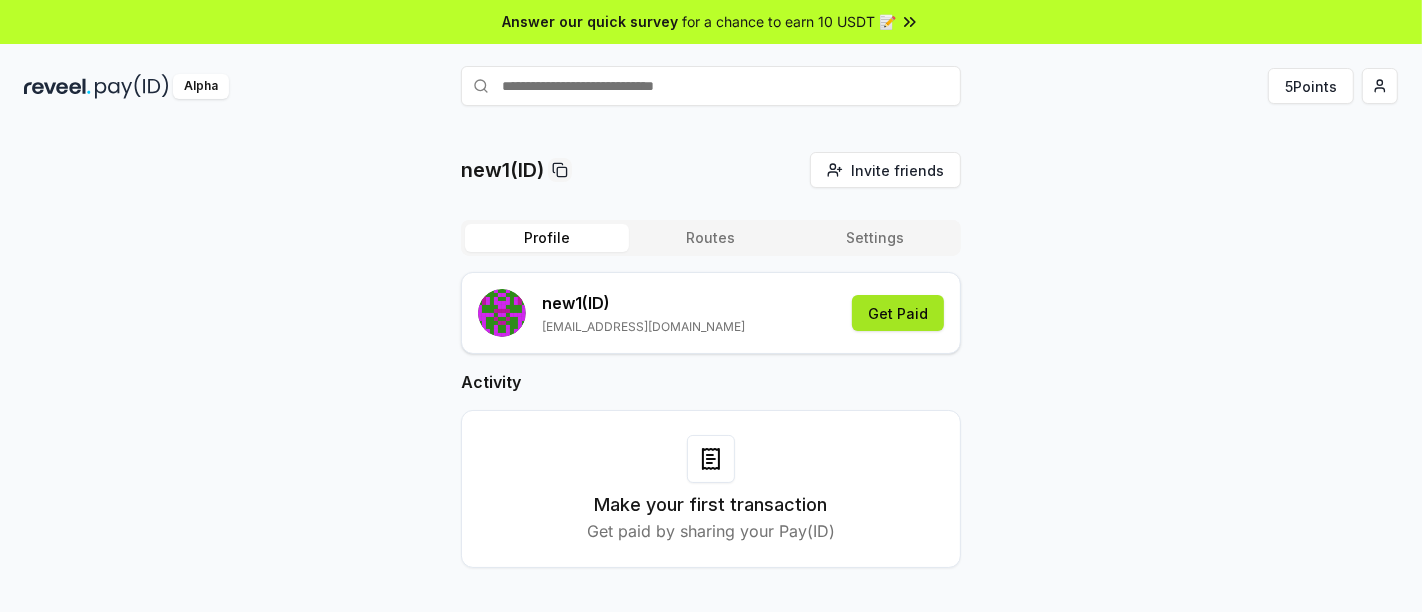 click on "Get Paid" at bounding box center [898, 313] 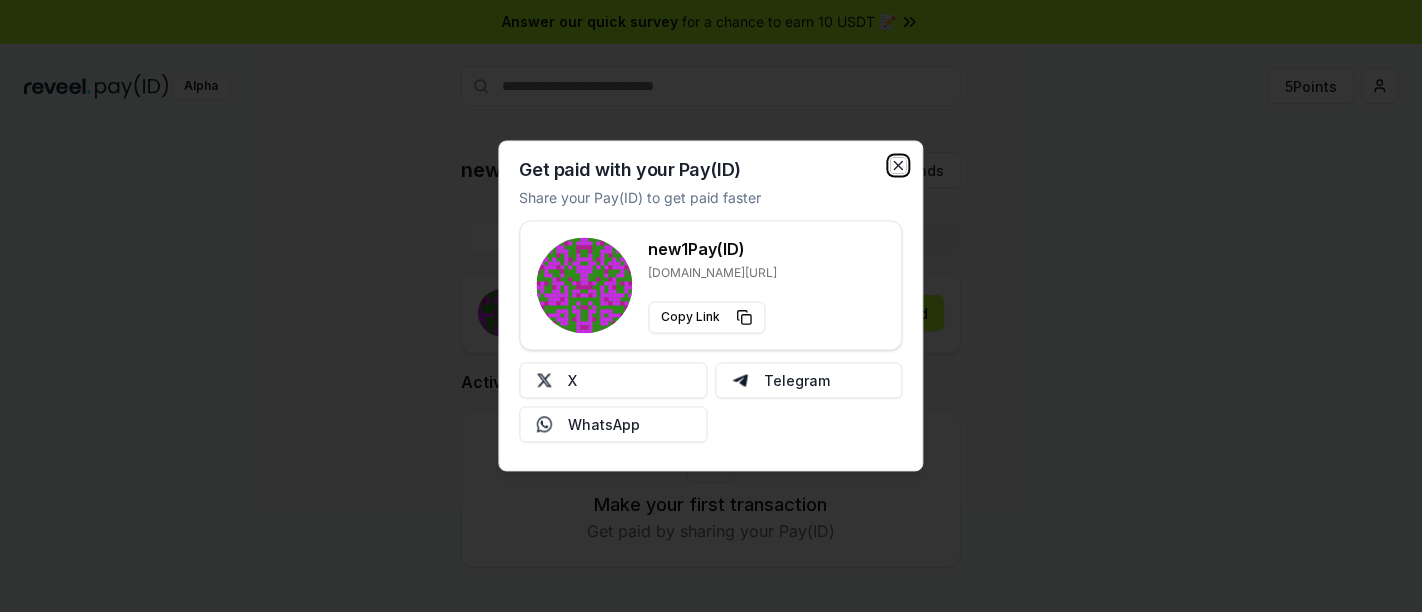 click 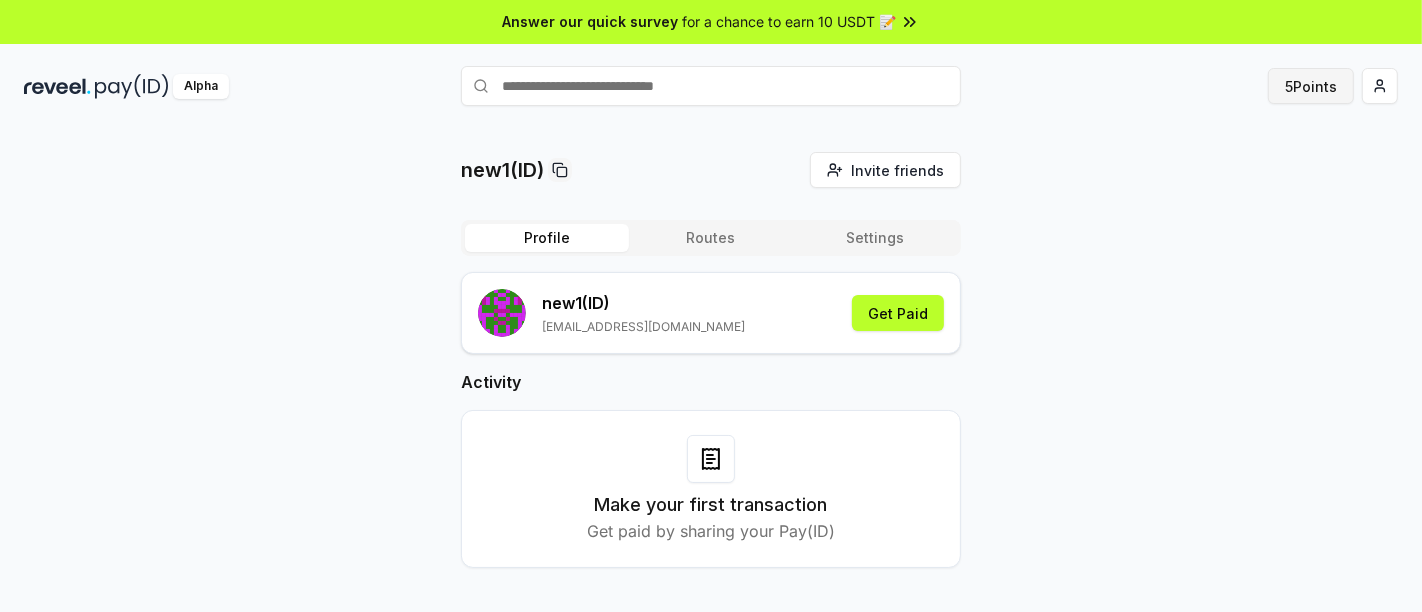 click on "5  Points" at bounding box center [1311, 86] 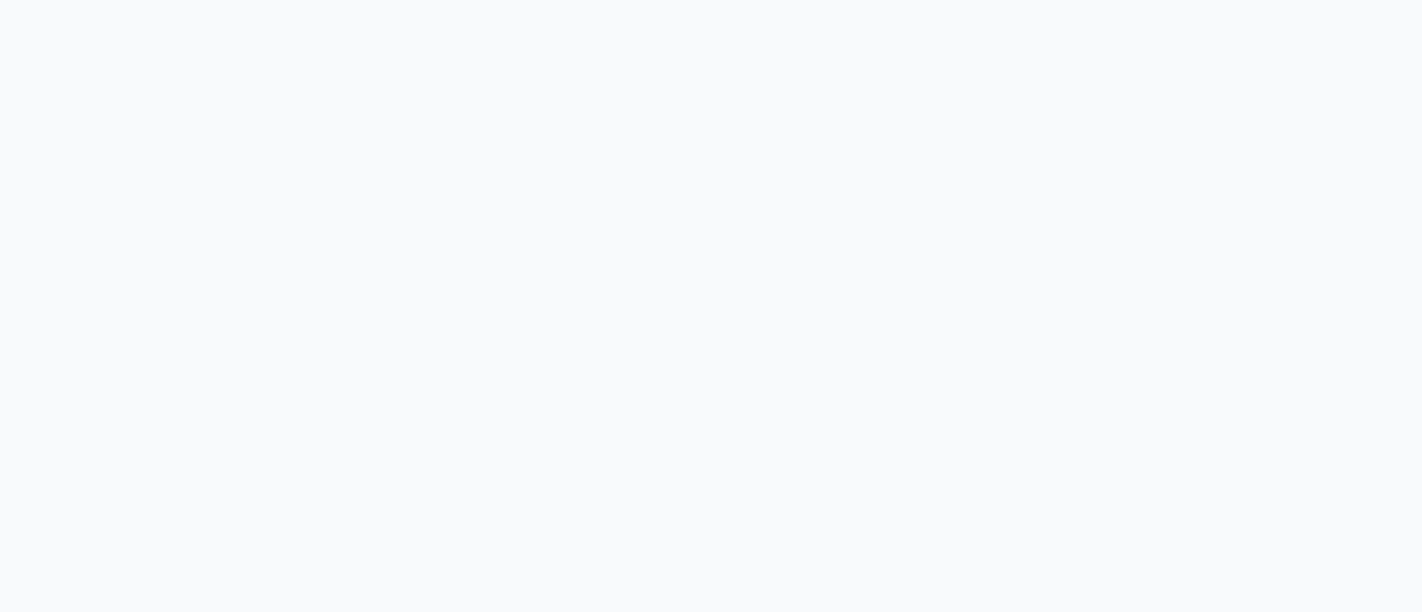 scroll, scrollTop: 0, scrollLeft: 0, axis: both 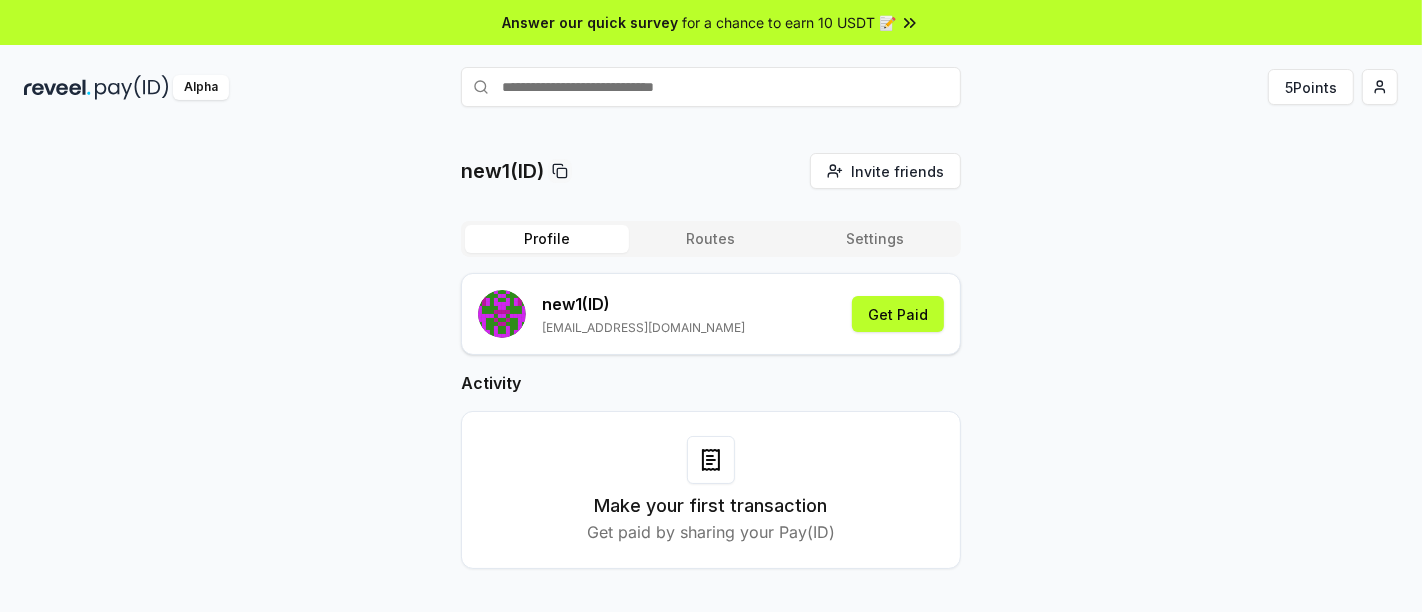 click 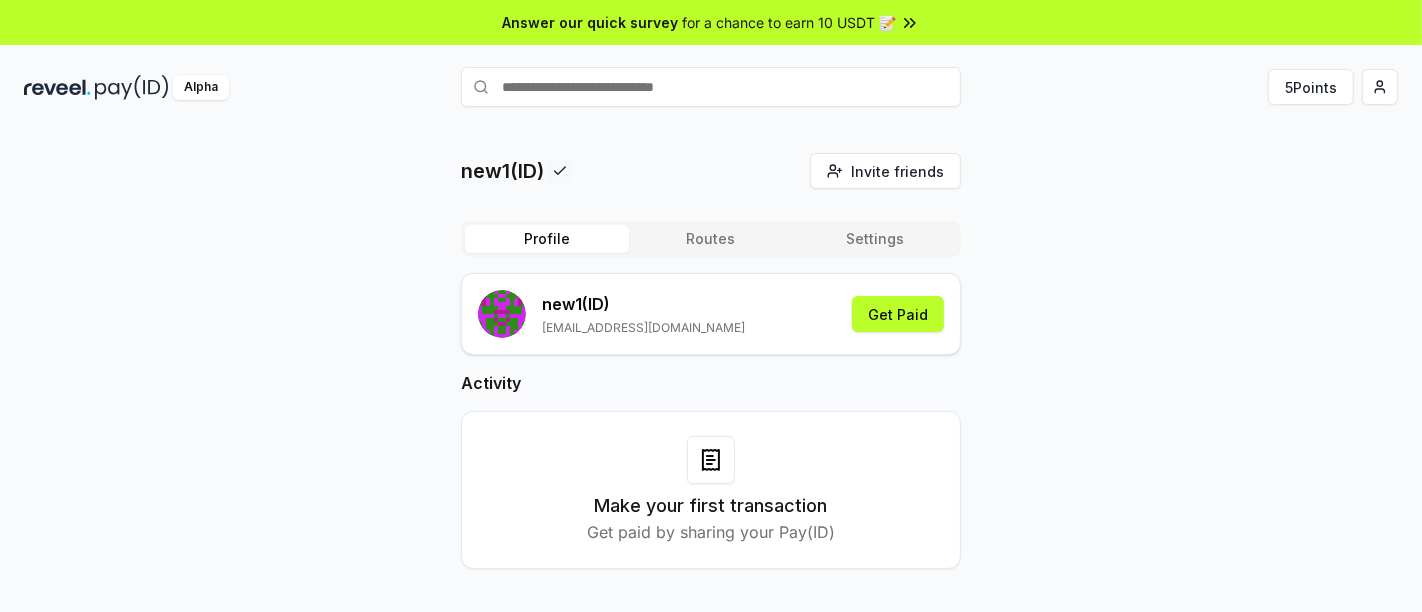 click 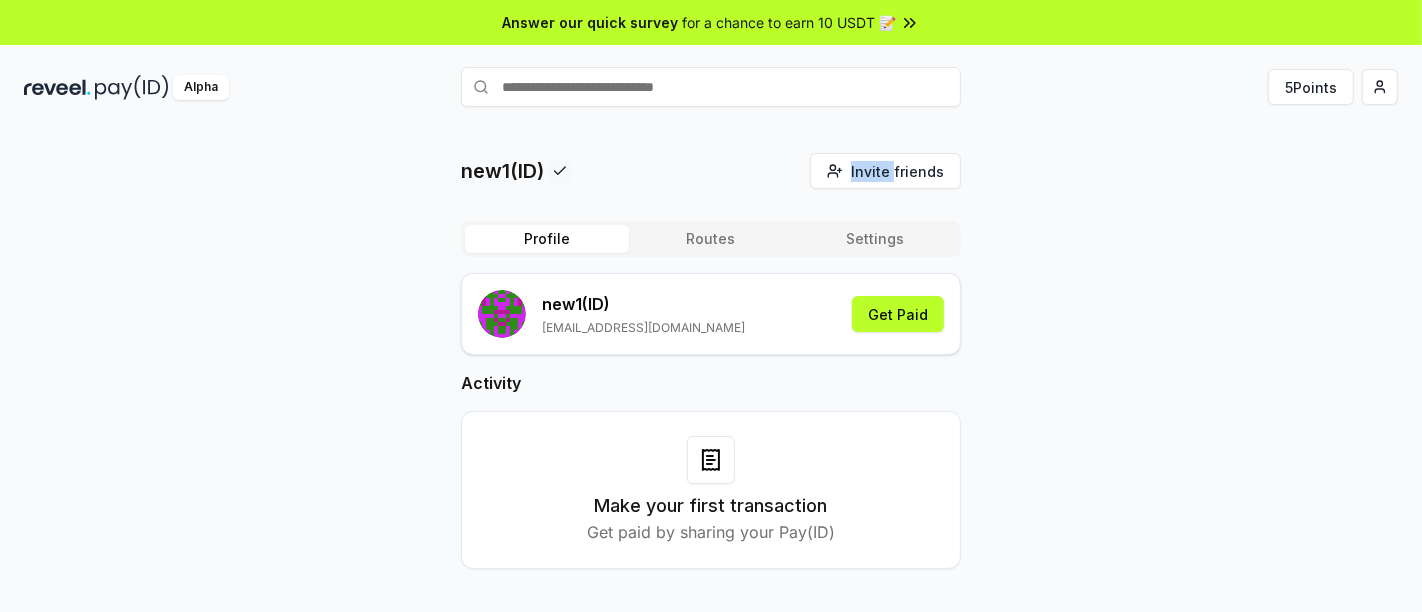 click 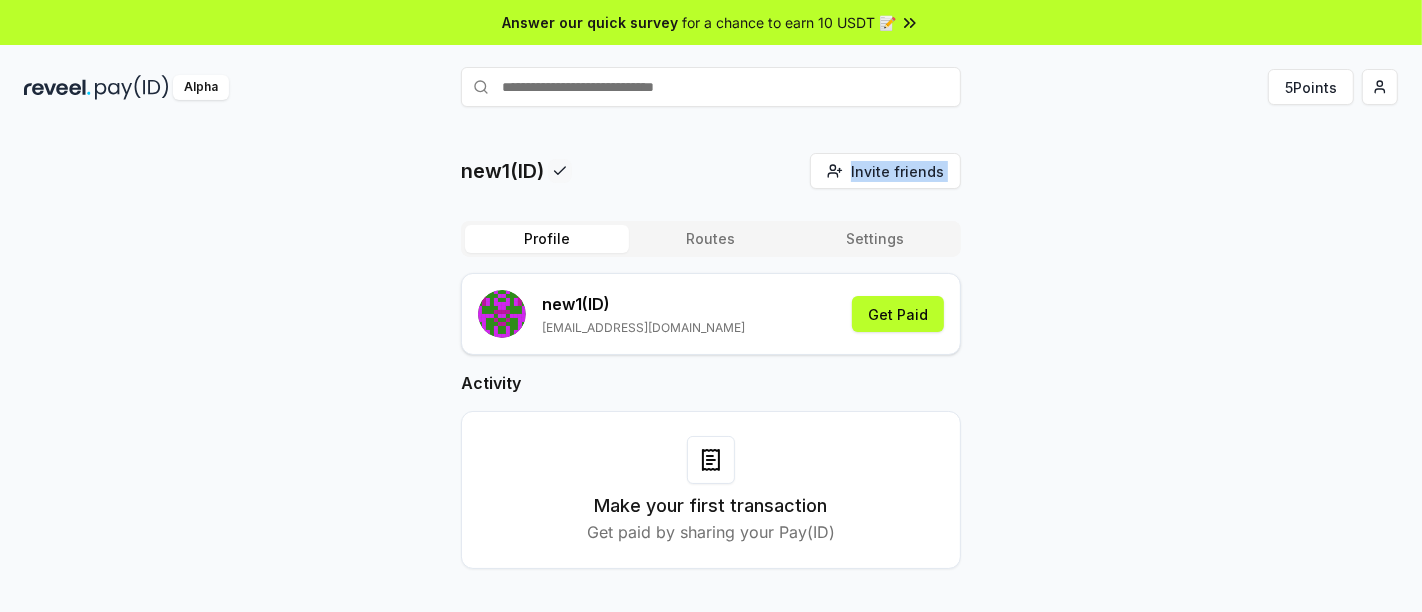 click 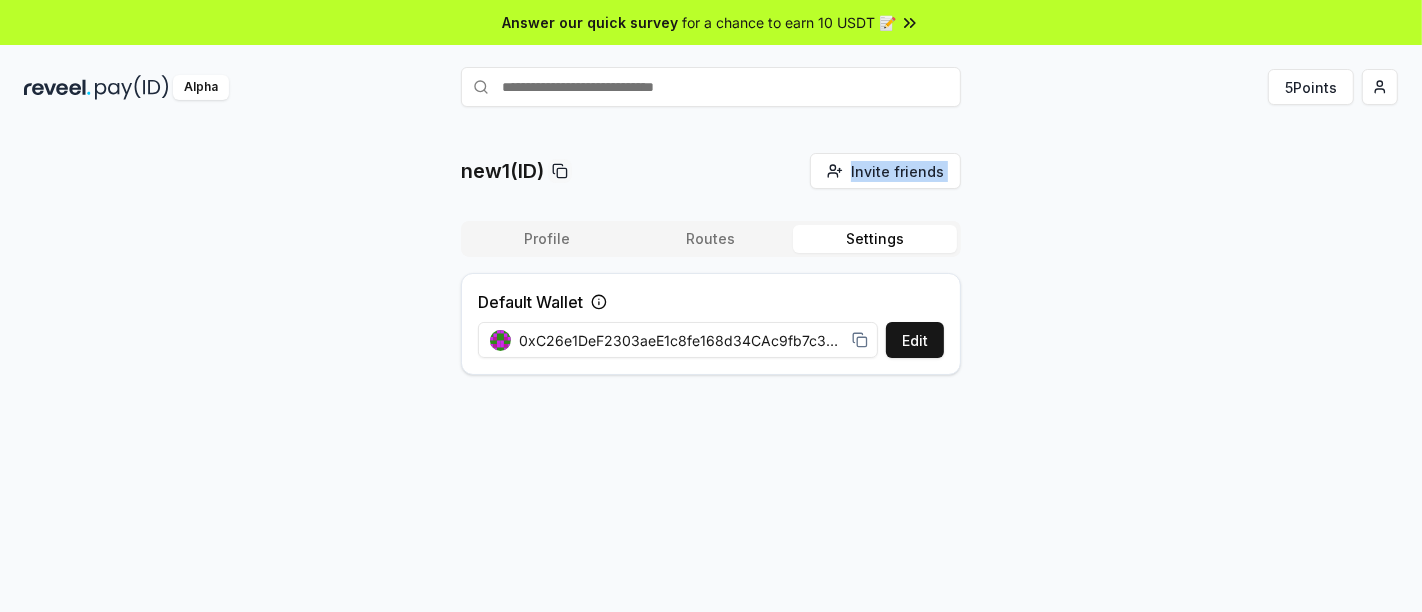 click on "Settings" at bounding box center (875, 239) 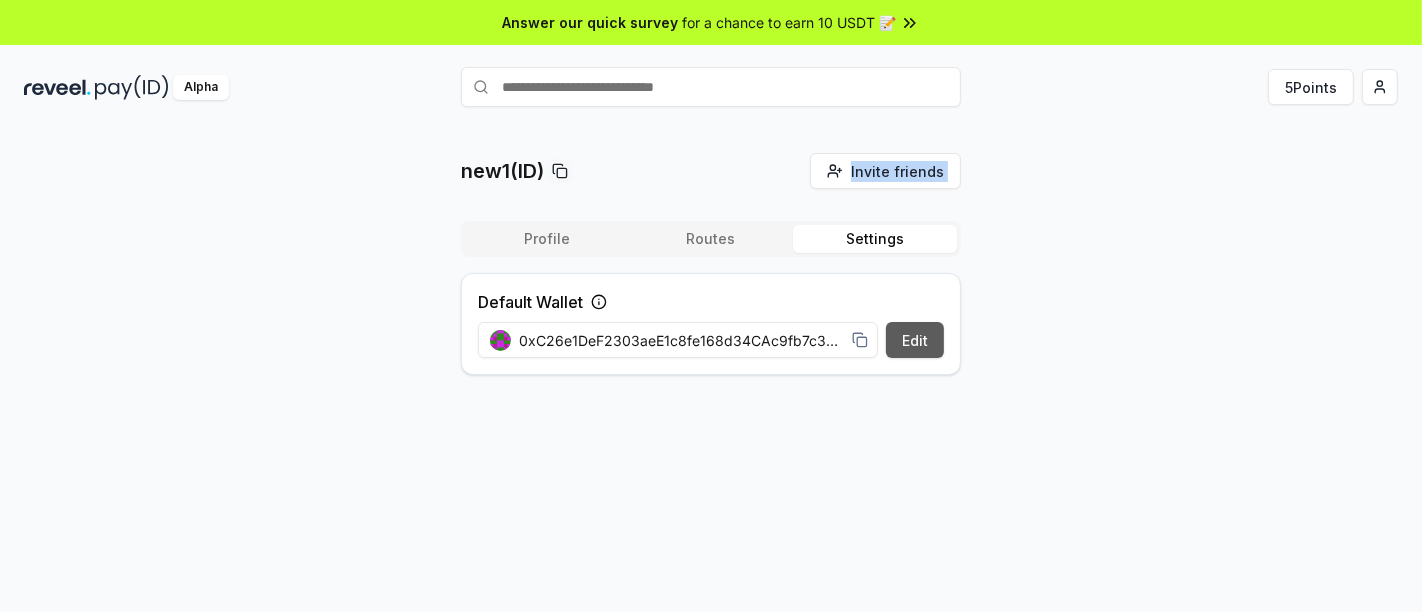 click on "Edit" at bounding box center (915, 340) 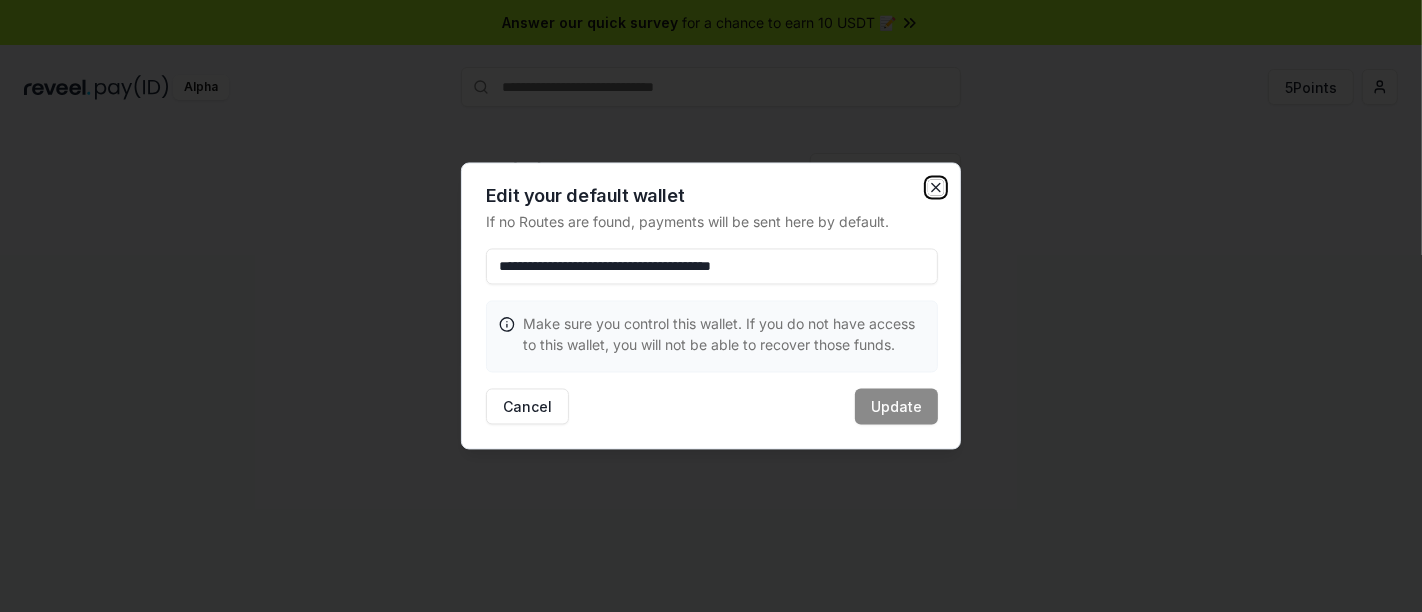 click 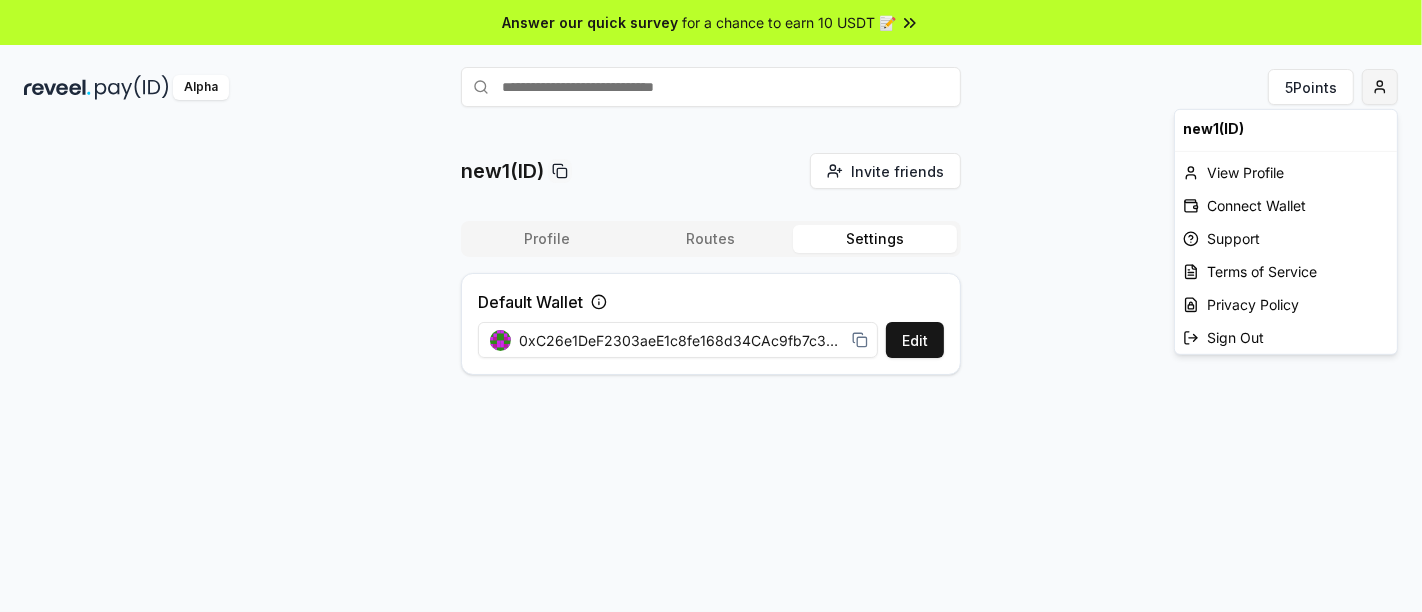 click on "Answer our quick survey for a chance to earn 10 USDT 📝 Alpha   5  Points new1(ID) Invite friends Invite Profile Routes Settings Default Wallet Edit 0xC26e1DeF2303aeE1c8fe168d34CAc9fb7c3415c7 new1(ID)   View Profile   Connect Wallet   Support   Terms of Service   Privacy Policy   Sign Out" at bounding box center [711, 306] 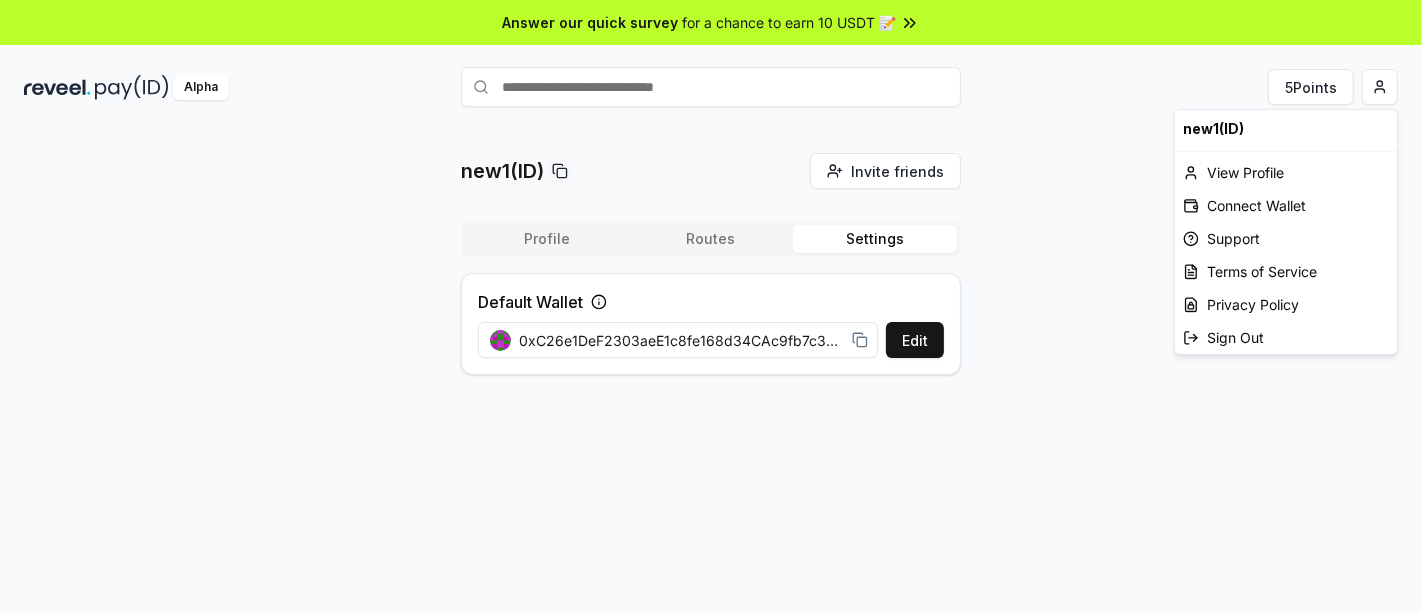 click on "Answer our quick survey for a chance to earn 10 USDT 📝 Alpha   5  Points new1(ID) Invite friends Invite Profile Routes Settings Default Wallet Edit 0xC26e1DeF2303aeE1c8fe168d34CAc9fb7c3415c7 new1(ID)   View Profile   Connect Wallet   Support   Terms of Service   Privacy Policy   Sign Out" at bounding box center (711, 306) 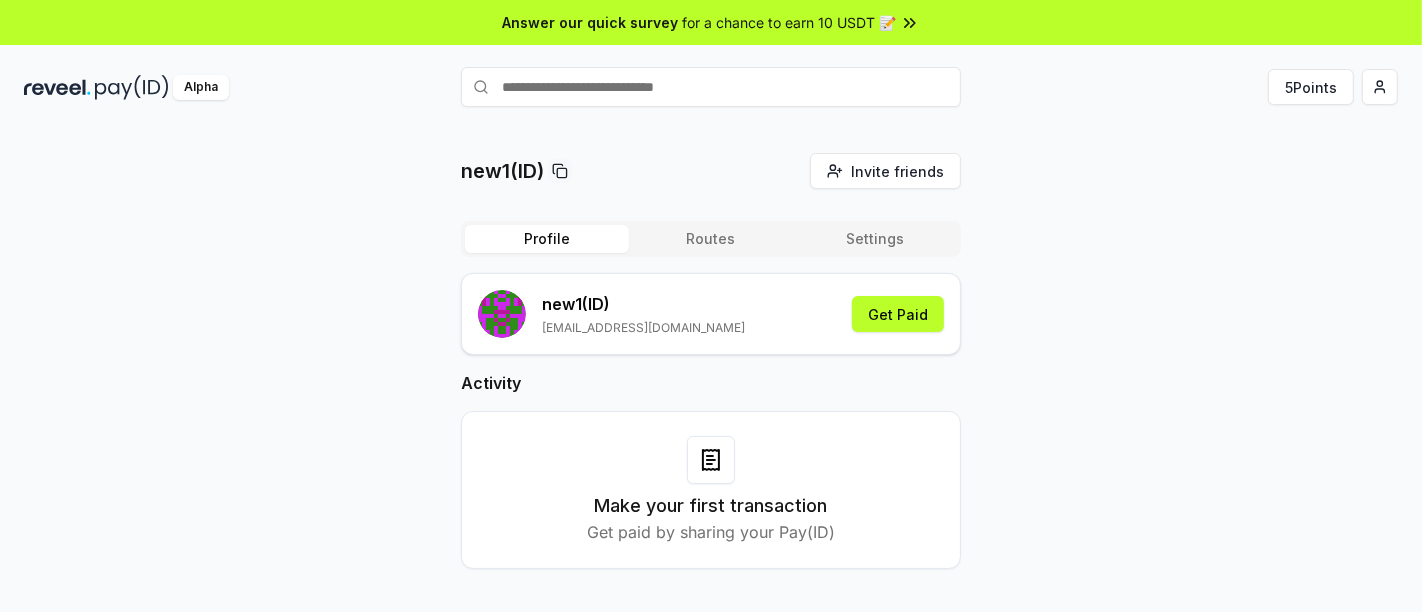 click on "Profile" at bounding box center [547, 239] 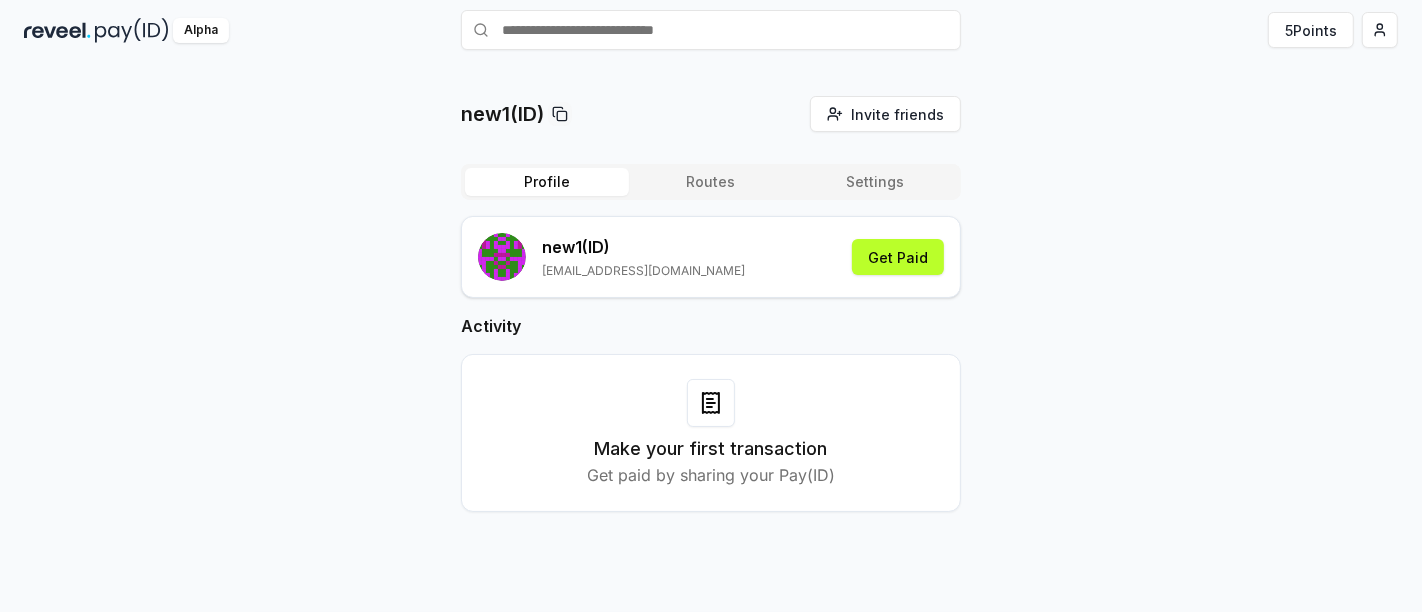 scroll, scrollTop: 0, scrollLeft: 0, axis: both 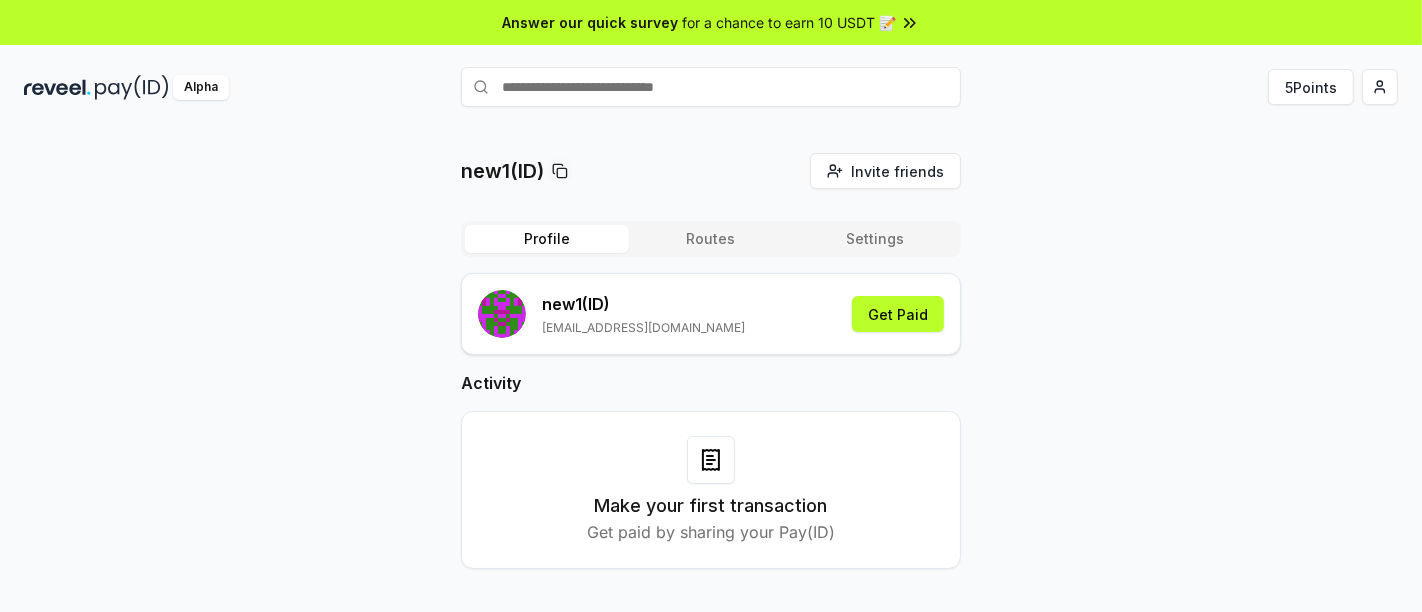 click at bounding box center [57, 87] 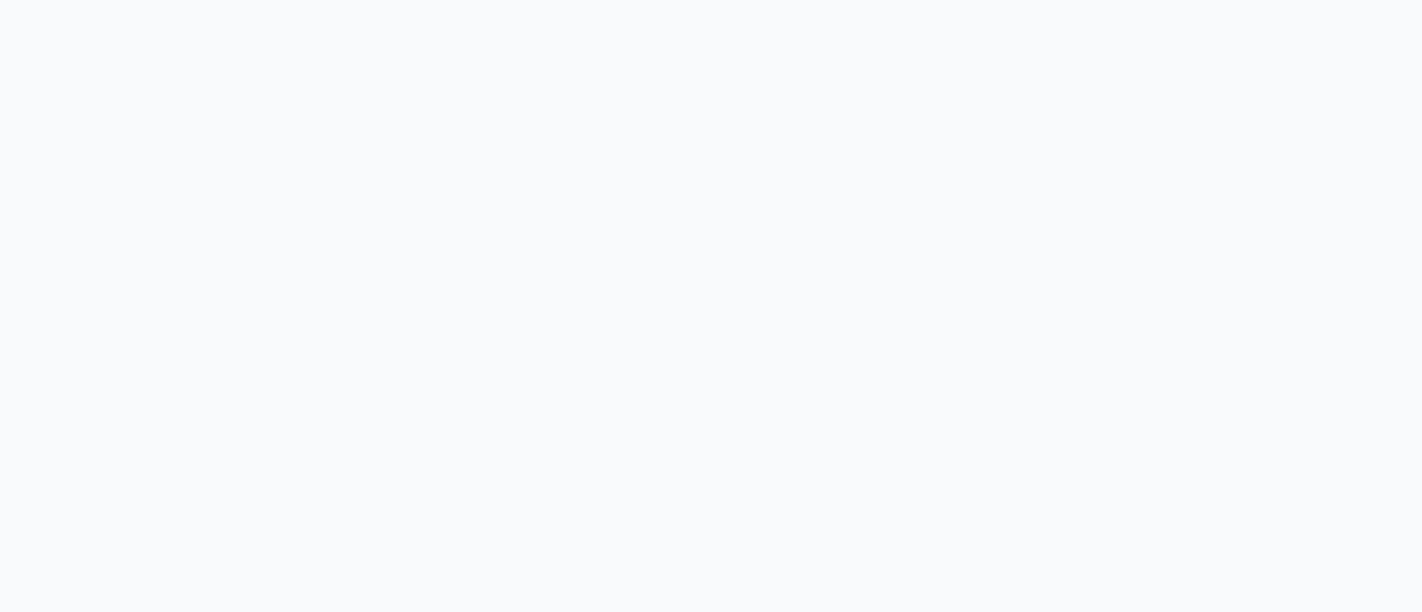 scroll, scrollTop: 0, scrollLeft: 0, axis: both 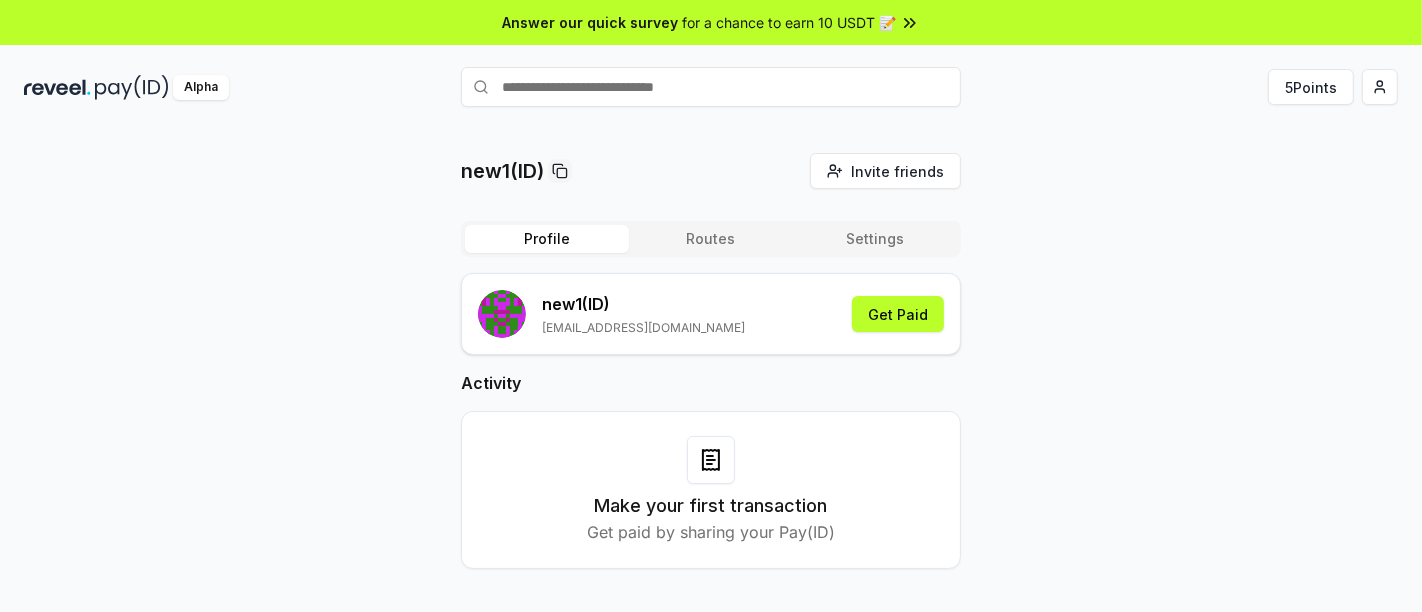 click at bounding box center [711, 87] 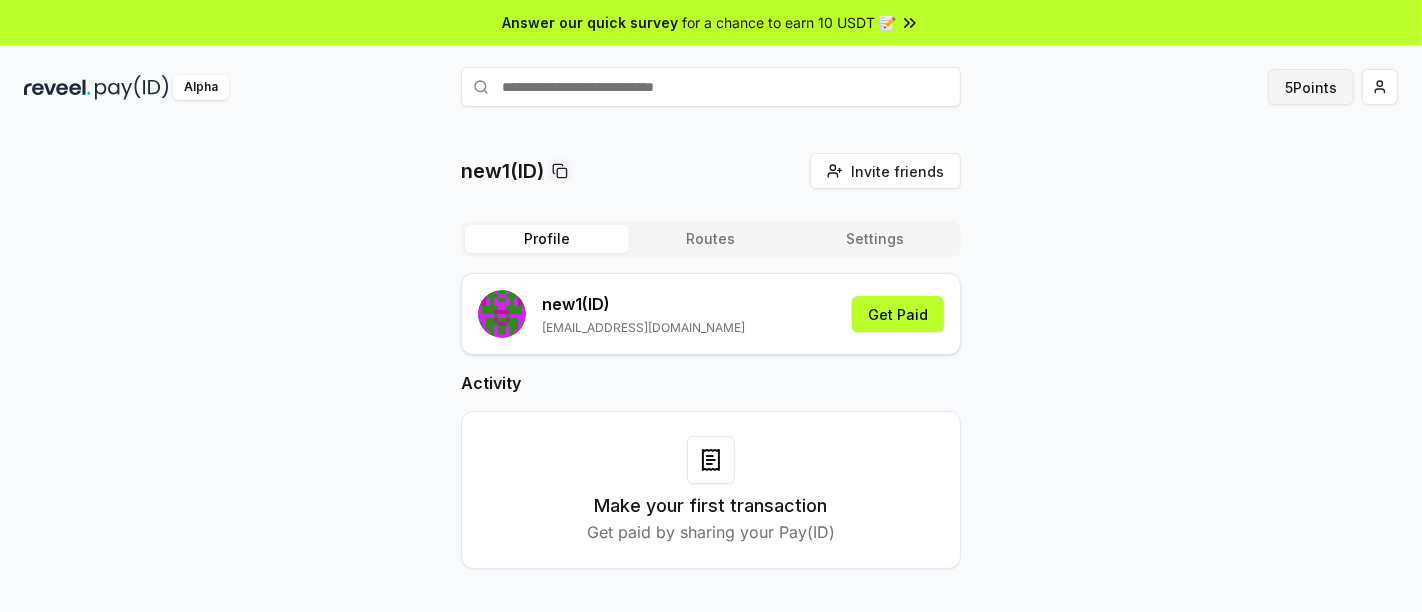 click on "5  Points" at bounding box center (1311, 87) 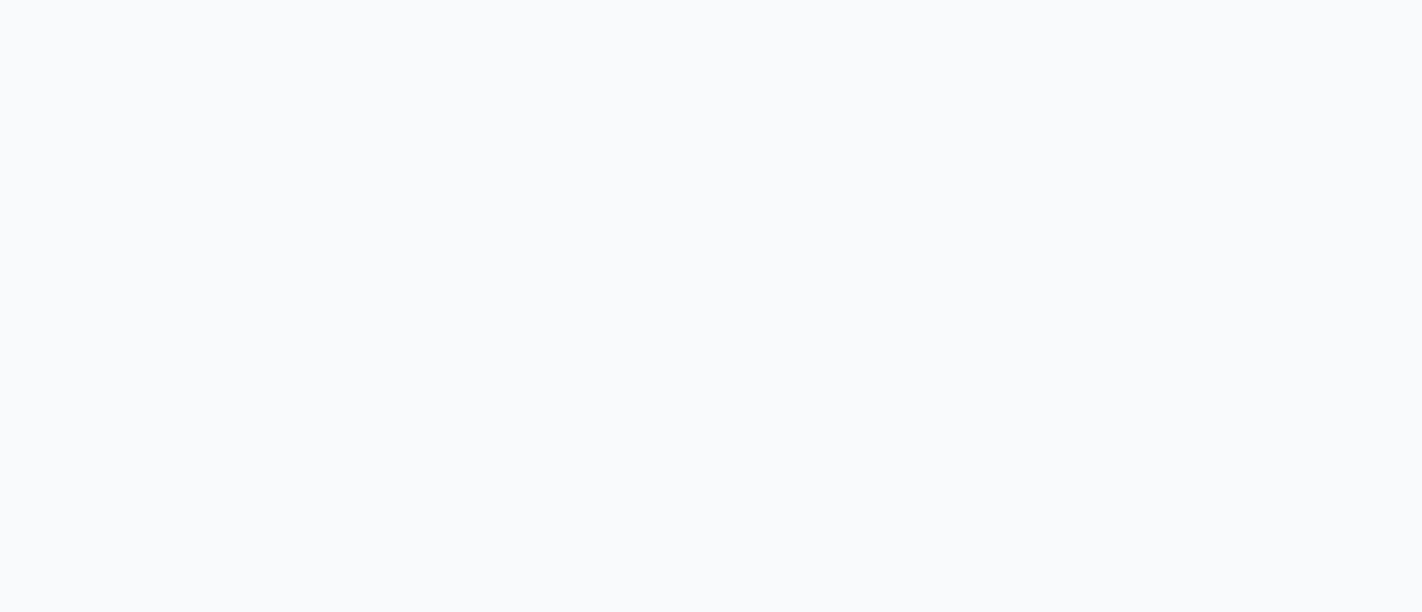 scroll, scrollTop: 0, scrollLeft: 0, axis: both 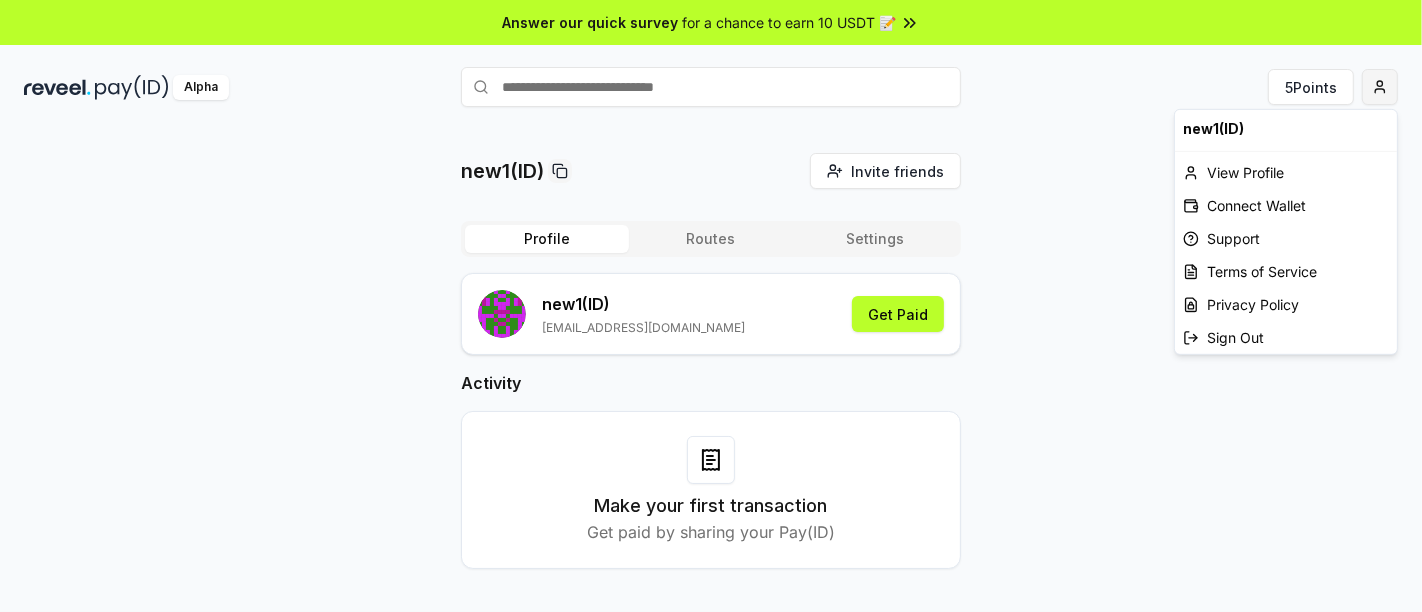 click on "Answer our quick survey for a chance to earn 10 USDT 📝 Alpha   5  Points new1(ID) Invite friends Invite Profile Routes Settings new1 (ID) [EMAIL_ADDRESS][DOMAIN_NAME] Get Paid Activity Make your first transaction Get paid by sharing your Pay(ID) new1(ID)   View Profile   Connect Wallet   Support   Terms of Service   Privacy Policy   Sign Out" at bounding box center [711, 306] 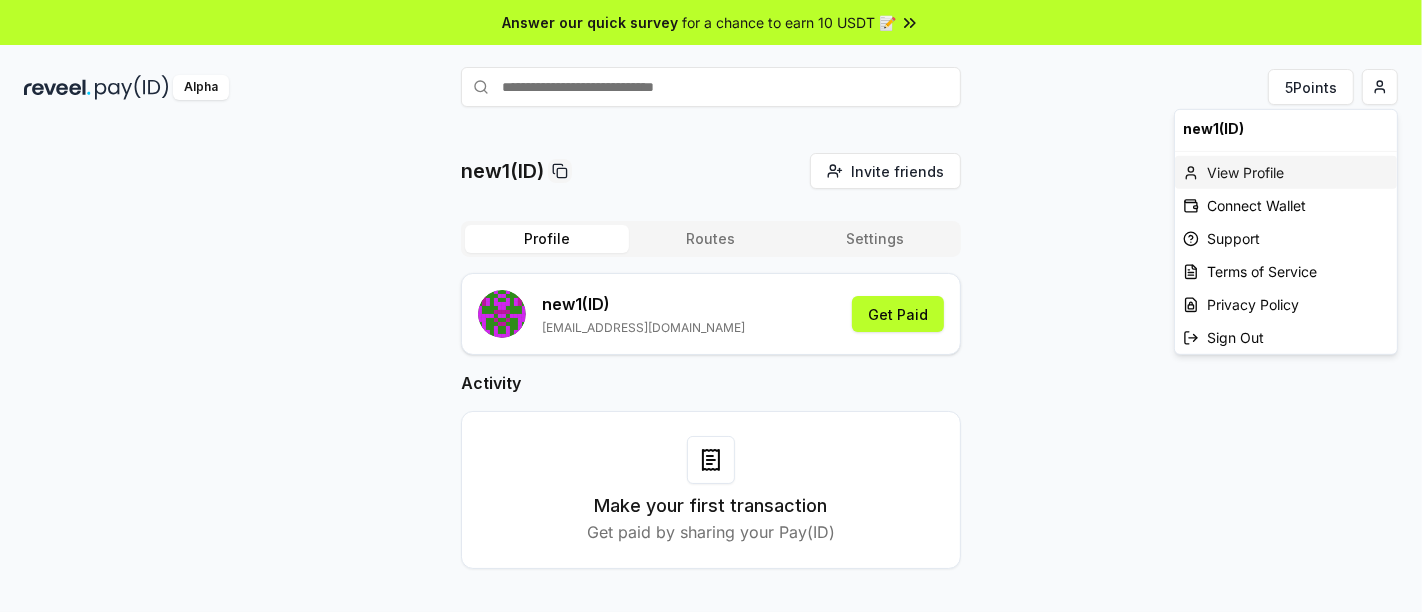 click on "View Profile" at bounding box center [1286, 172] 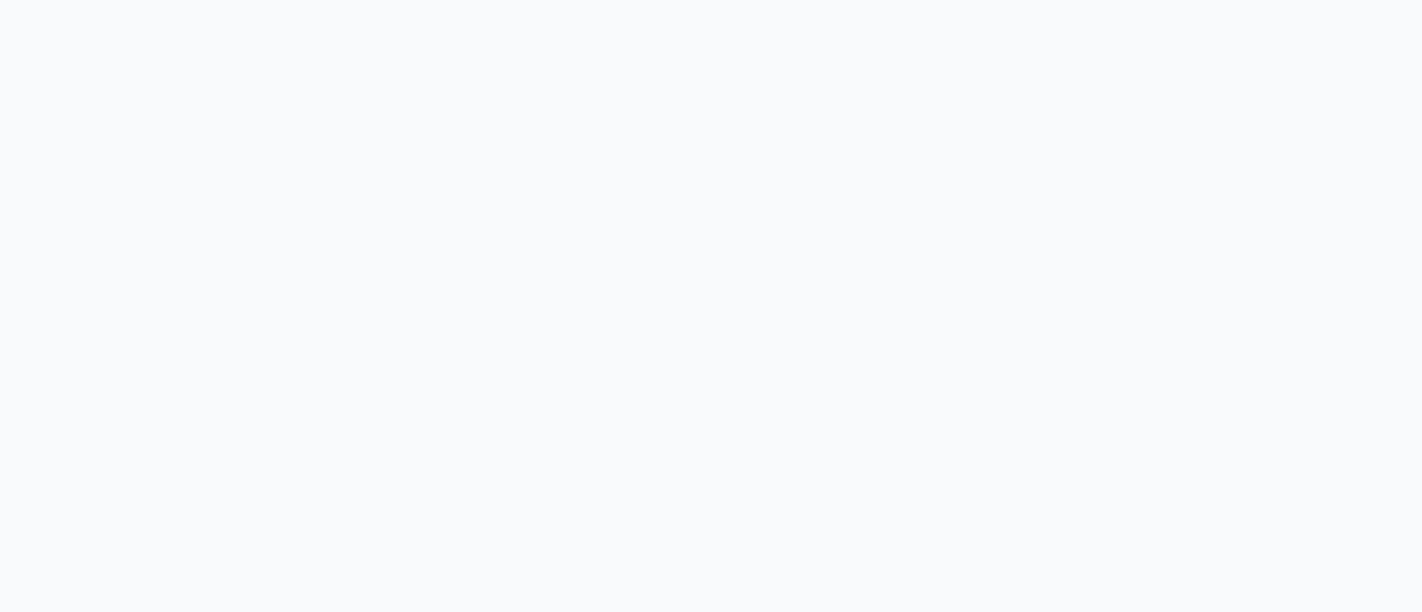 scroll, scrollTop: 0, scrollLeft: 0, axis: both 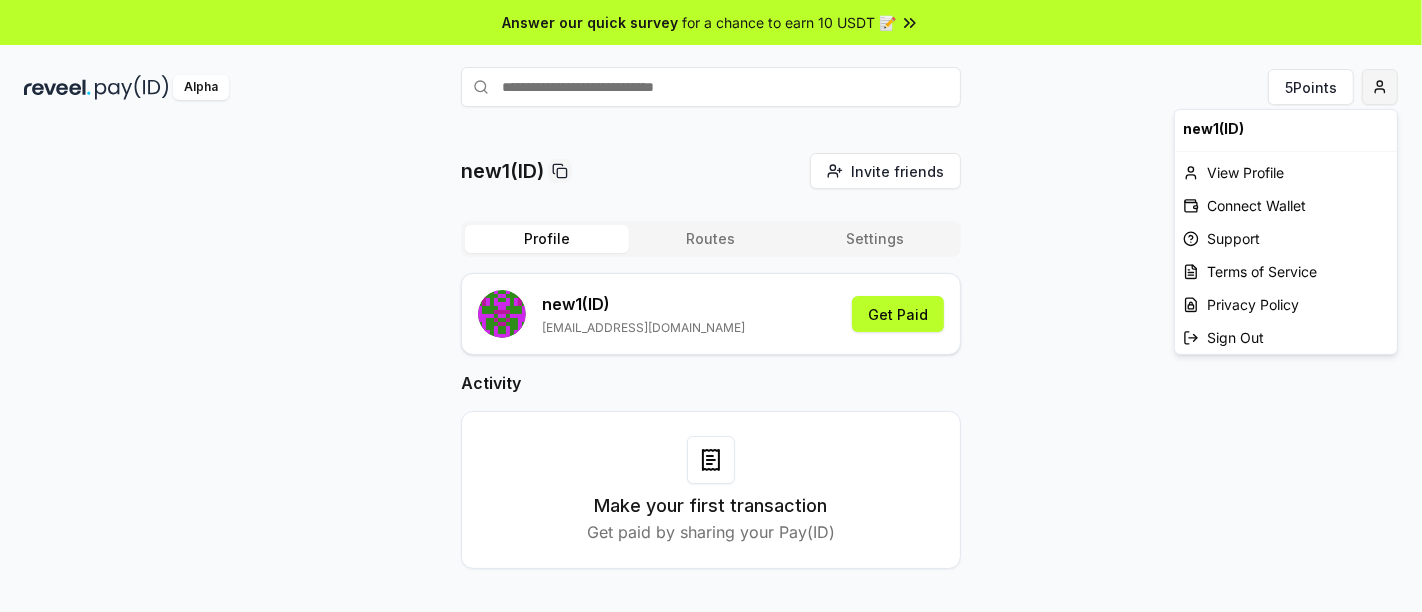 click on "Answer our quick survey for a chance to earn 10 USDT 📝 Alpha   5  Points new1(ID) Invite friends Invite Profile Routes Settings new1 (ID) airdropwalaiti@gmail.com Get Paid Activity Make your first transaction Get paid by sharing your Pay(ID) new1(ID)   View Profile   Connect Wallet   Support   Terms of Service   Privacy Policy   Sign Out" at bounding box center (711, 306) 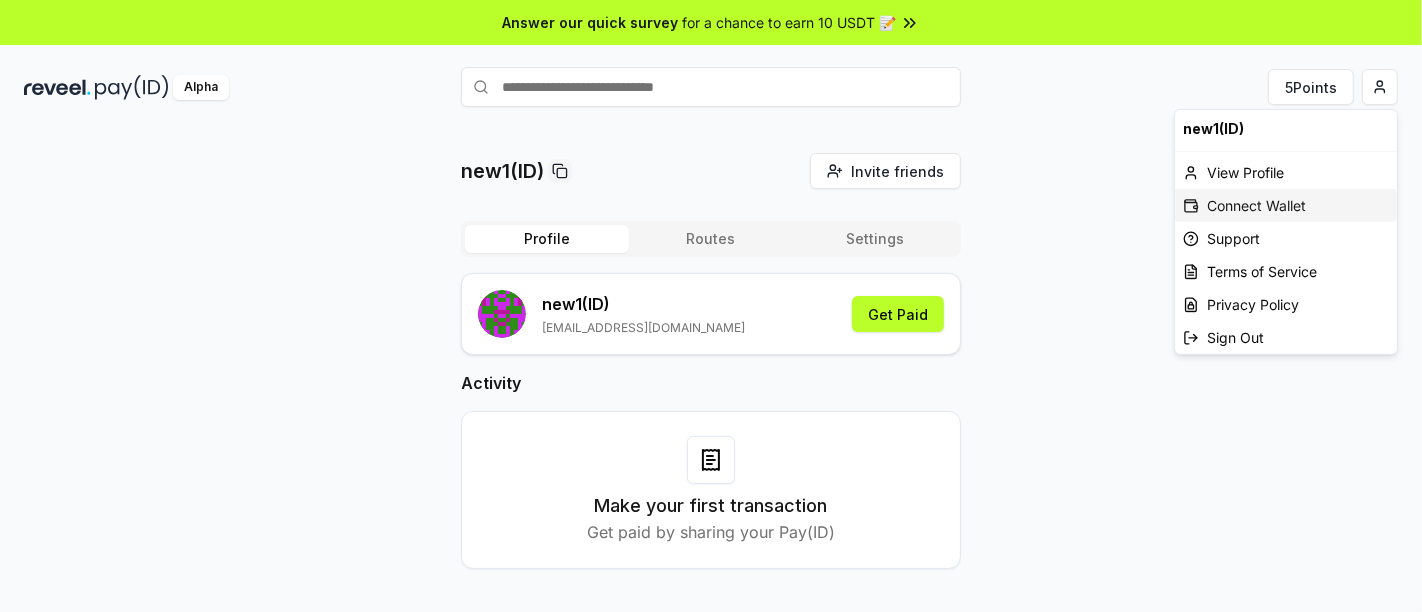 click on "Connect Wallet" at bounding box center [1286, 205] 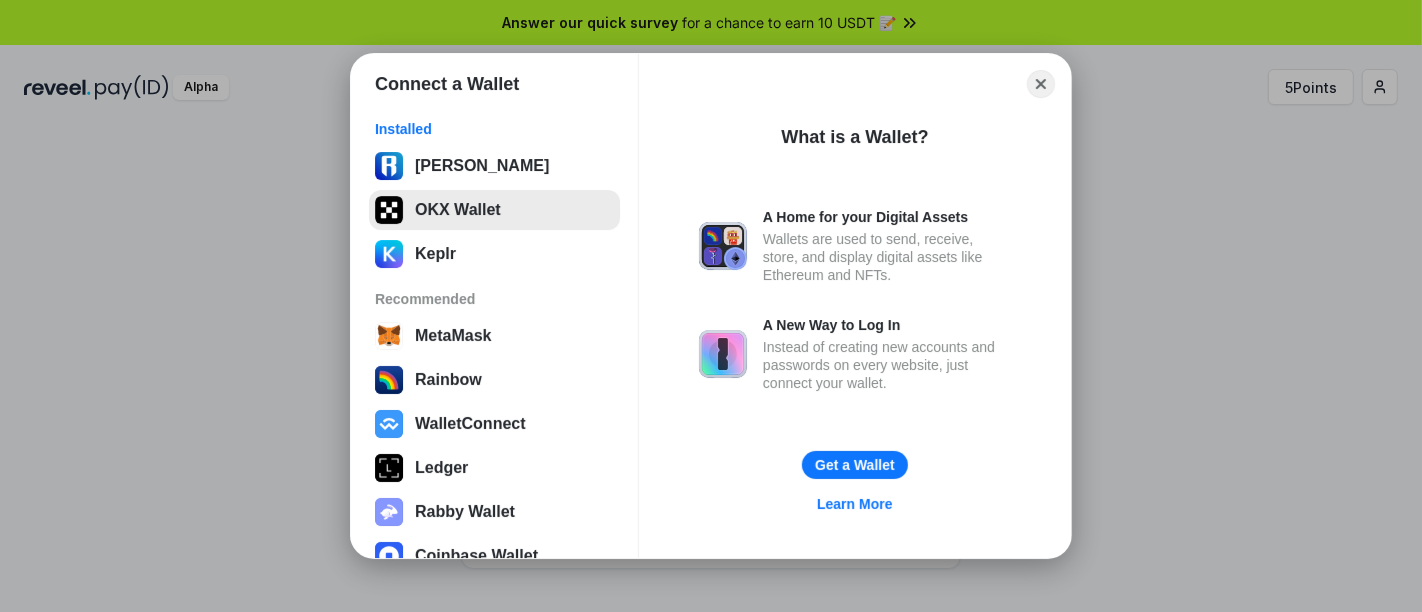 click on "OKX Wallet" at bounding box center (494, 210) 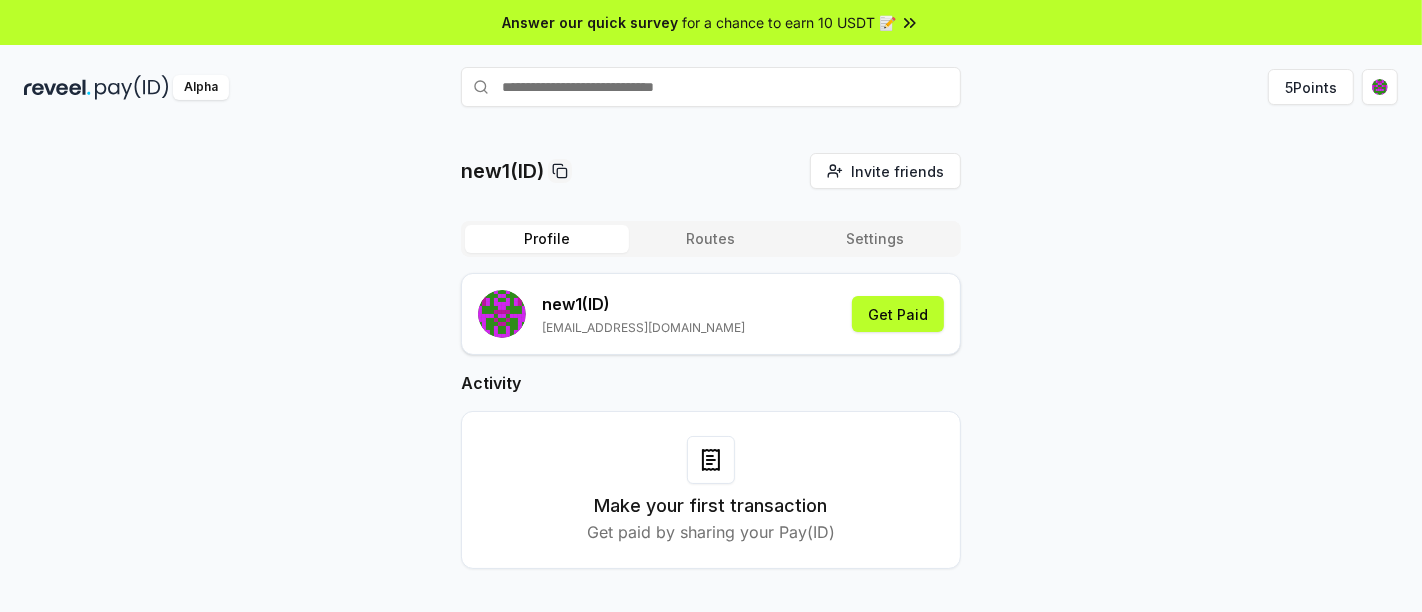 click on "new1(ID) Invite friends Invite Profile Routes Settings new1 (ID) airdropwalaiti@gmail.com Get Paid Activity Make your first transaction Get paid by sharing your Pay(ID)" at bounding box center [711, 377] 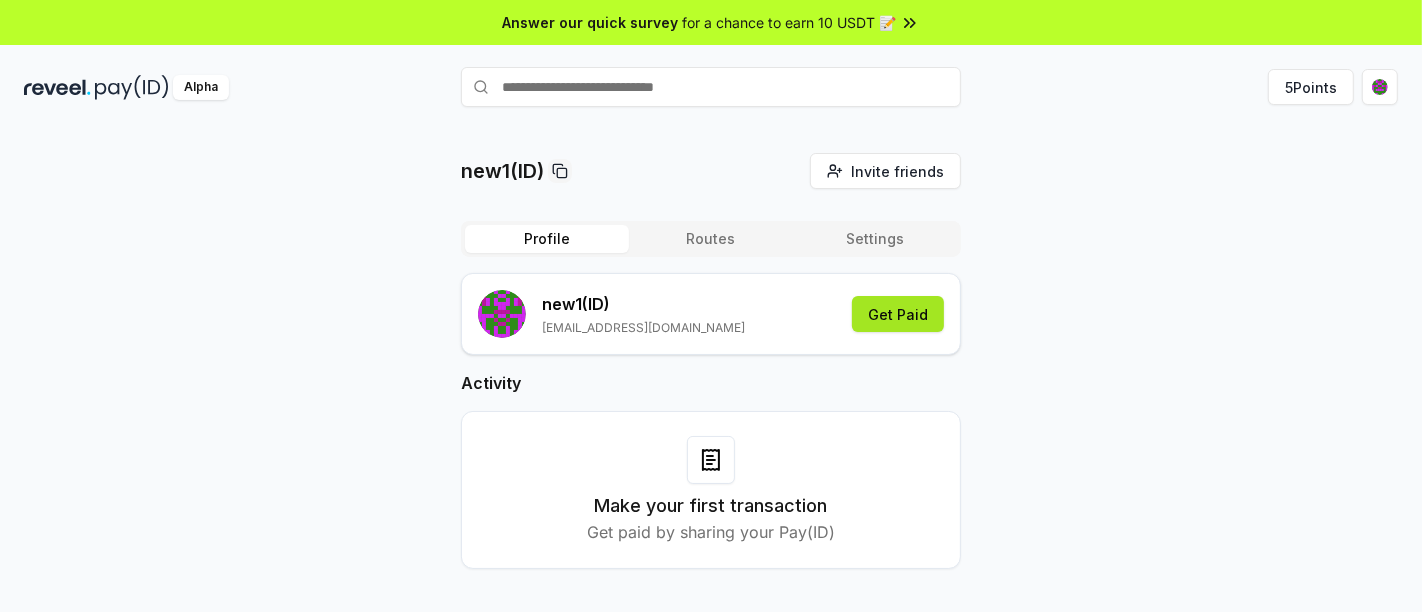 click on "Get Paid" at bounding box center [898, 314] 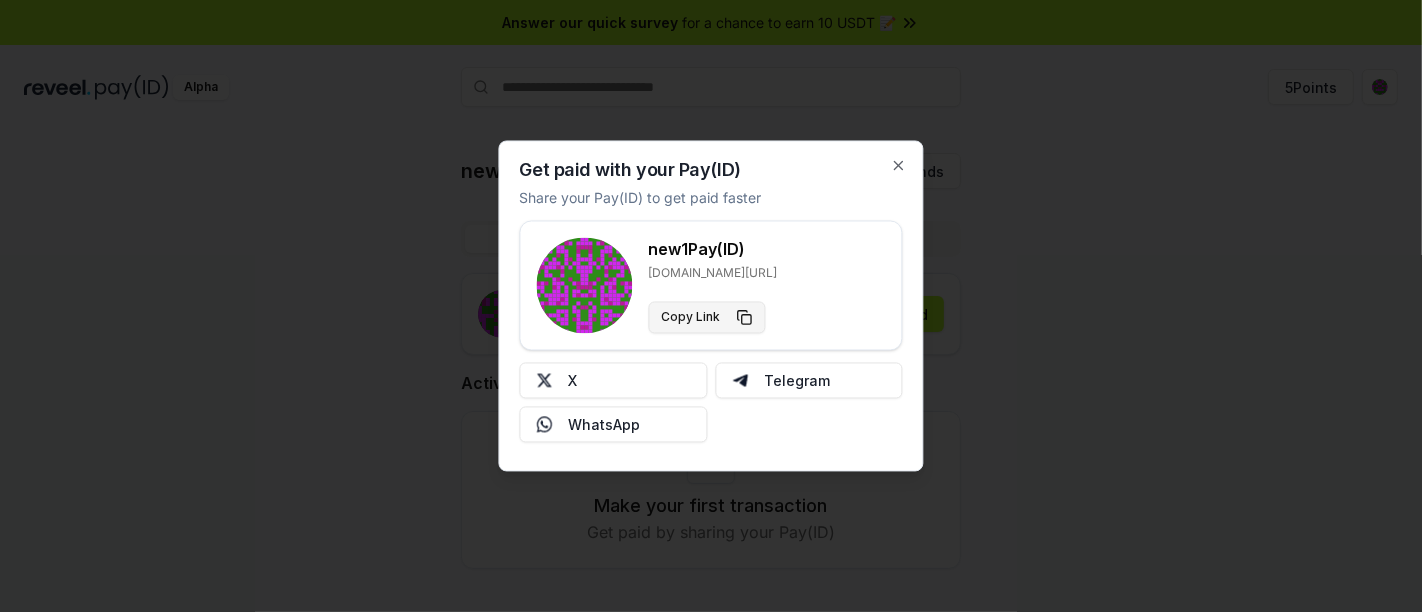 click on "Copy Link" at bounding box center [707, 318] 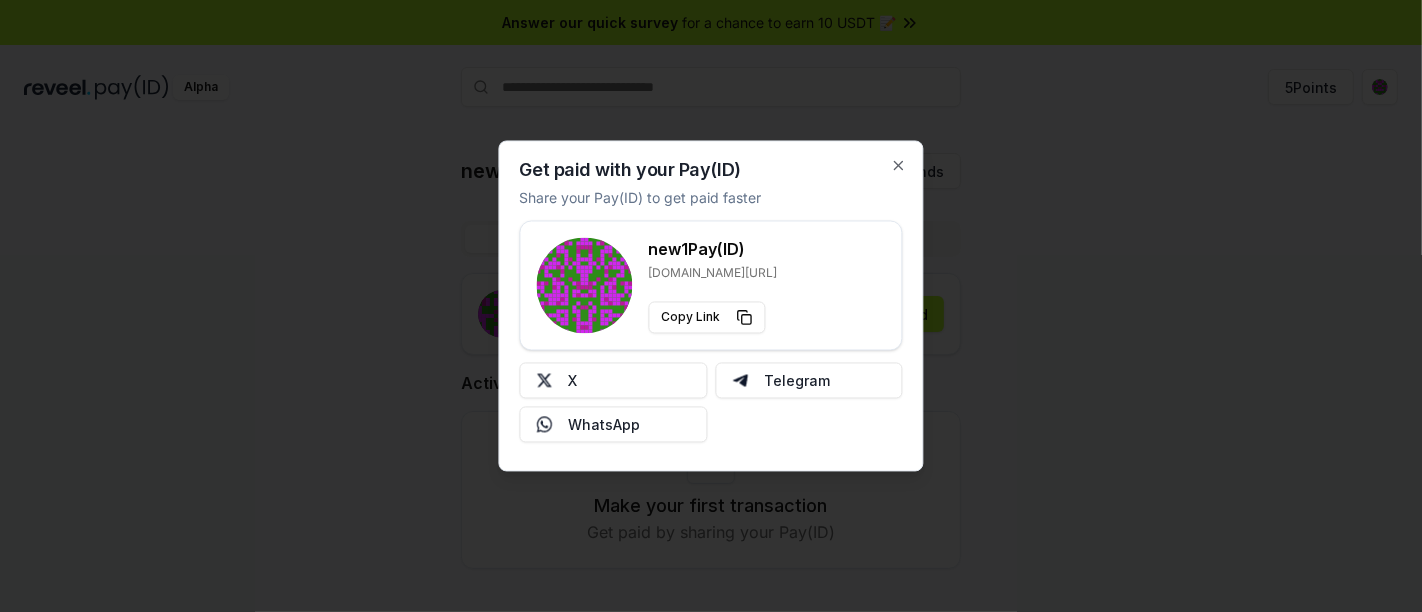 click 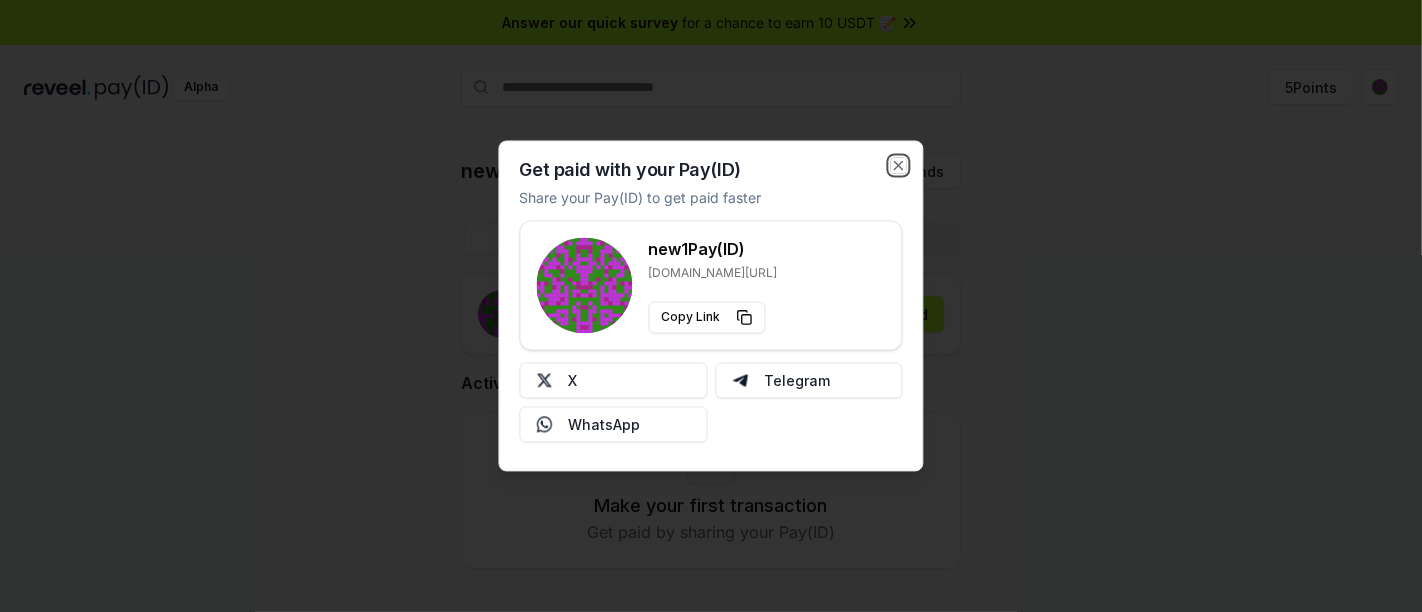 click 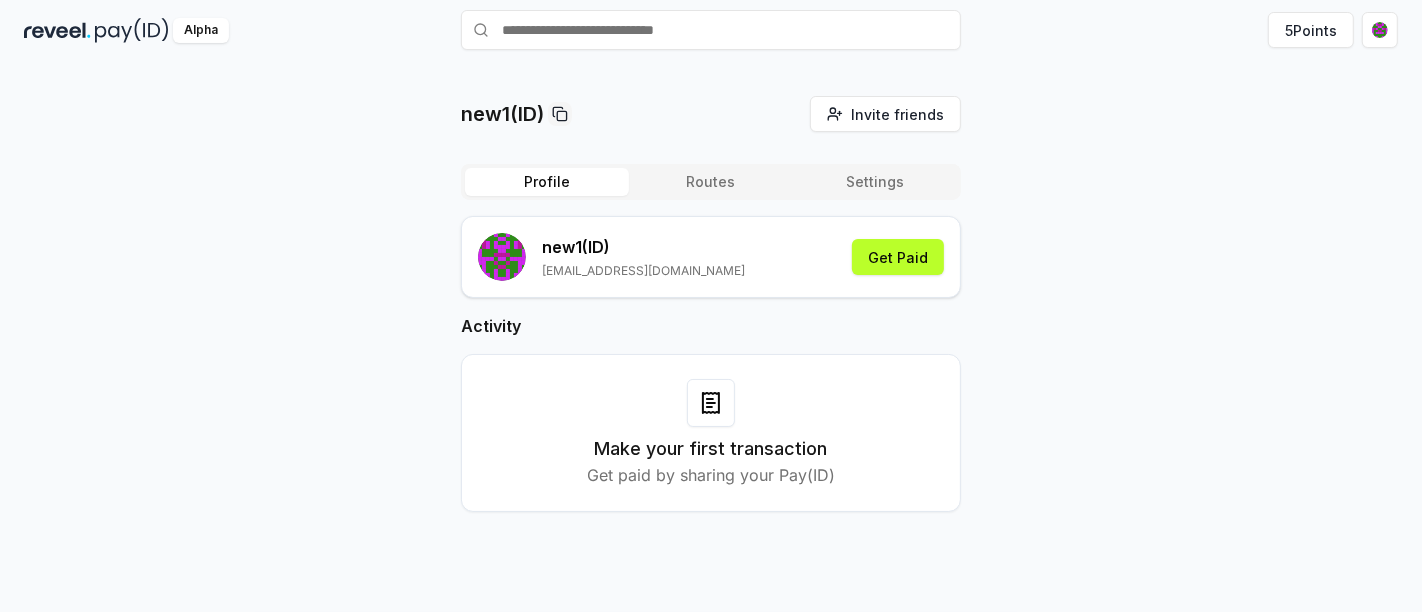 scroll, scrollTop: 0, scrollLeft: 0, axis: both 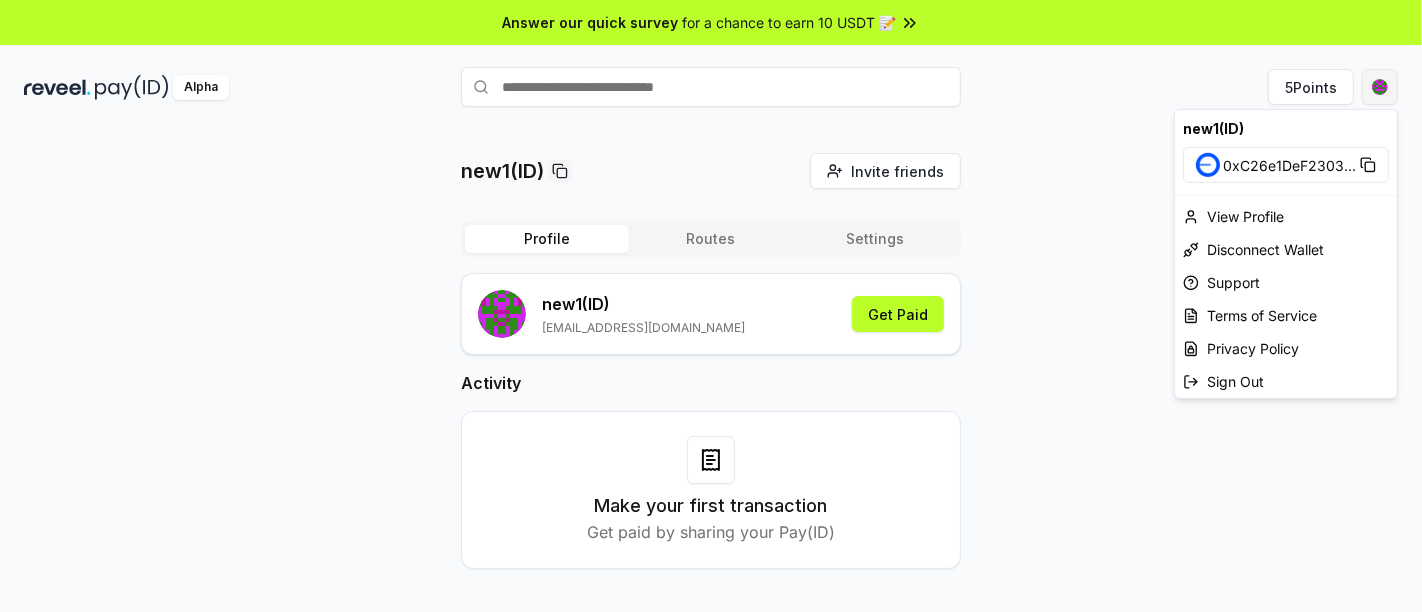 click on "Answer our quick survey for a chance to earn 10 USDT 📝 Alpha   5  Points new1(ID) Invite friends Invite Profile Routes Settings new1 (ID) airdropwalaiti@gmail.com Get Paid Activity Make your first transaction Get paid by sharing your Pay(ID) new1(ID)   0xC26e1DeF2303 ...     View Profile   Disconnect Wallet   Support   Terms of Service   Privacy Policy   Sign Out" at bounding box center [711, 306] 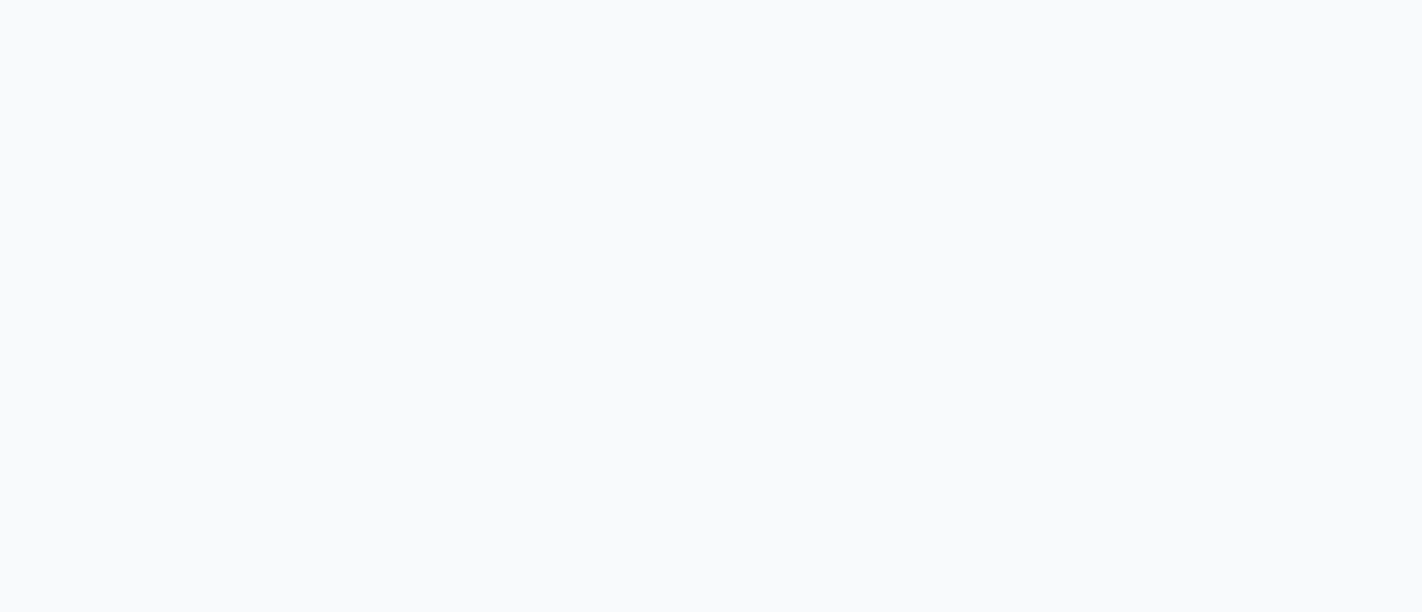 scroll, scrollTop: 0, scrollLeft: 0, axis: both 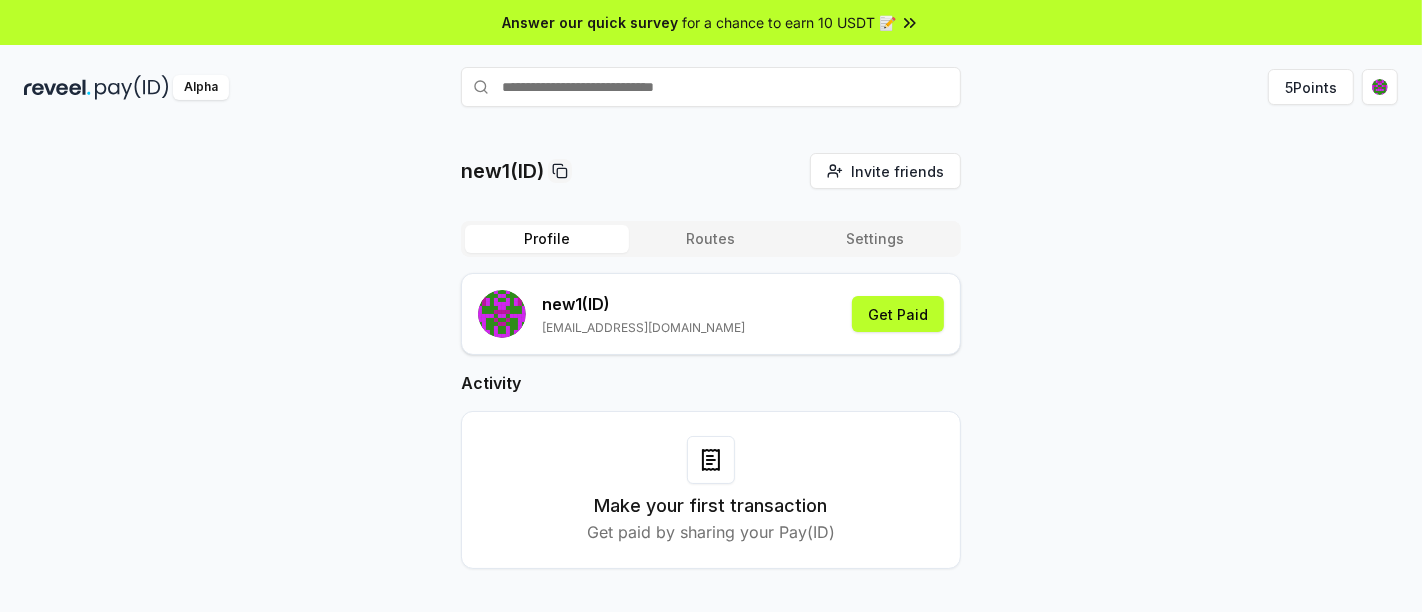 click at bounding box center [711, 87] 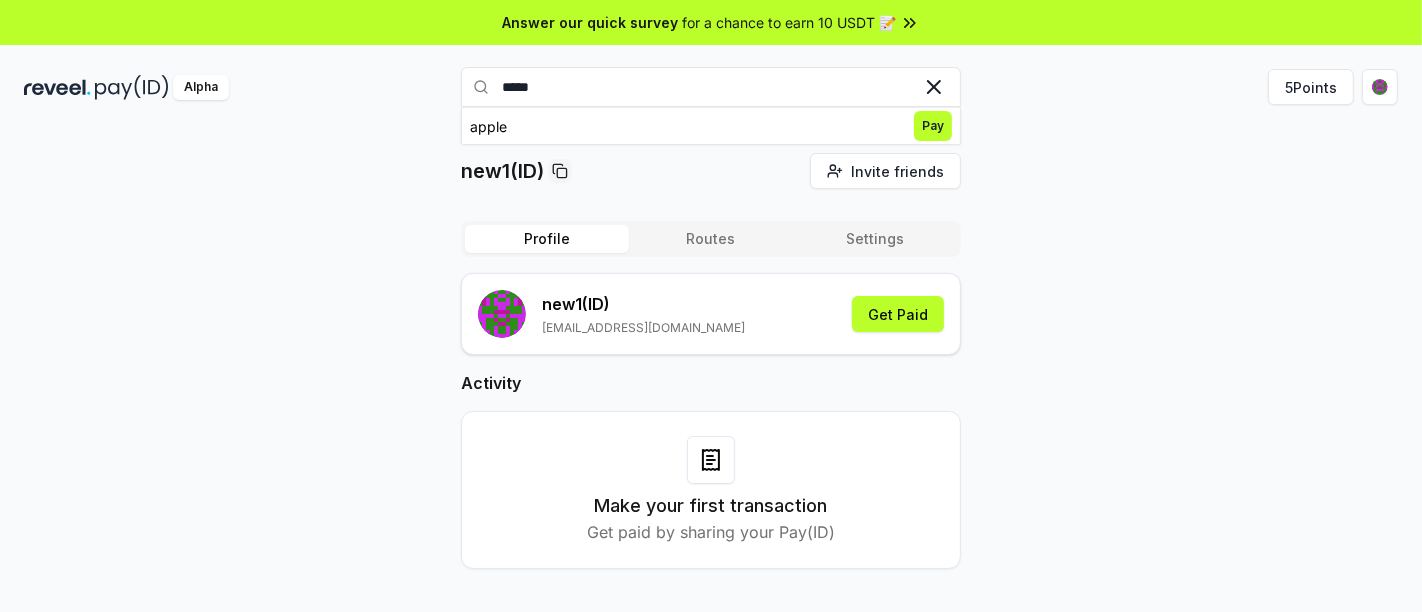 click on "*****" at bounding box center (711, 87) 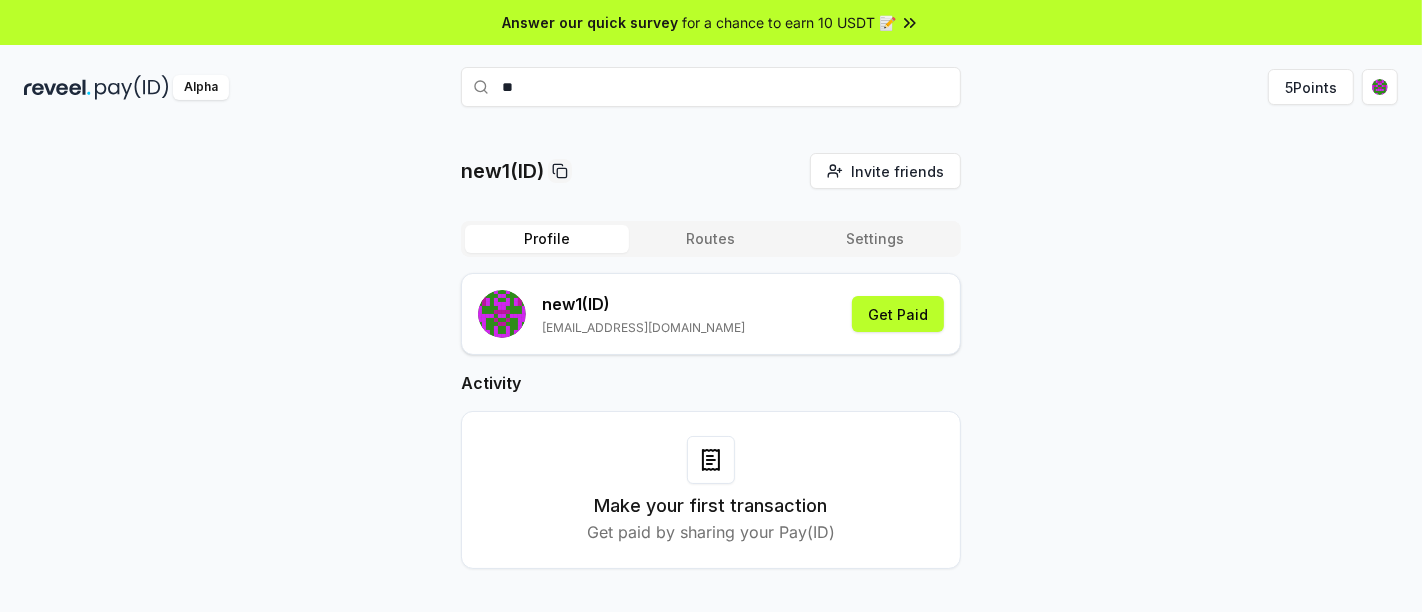 type on "*" 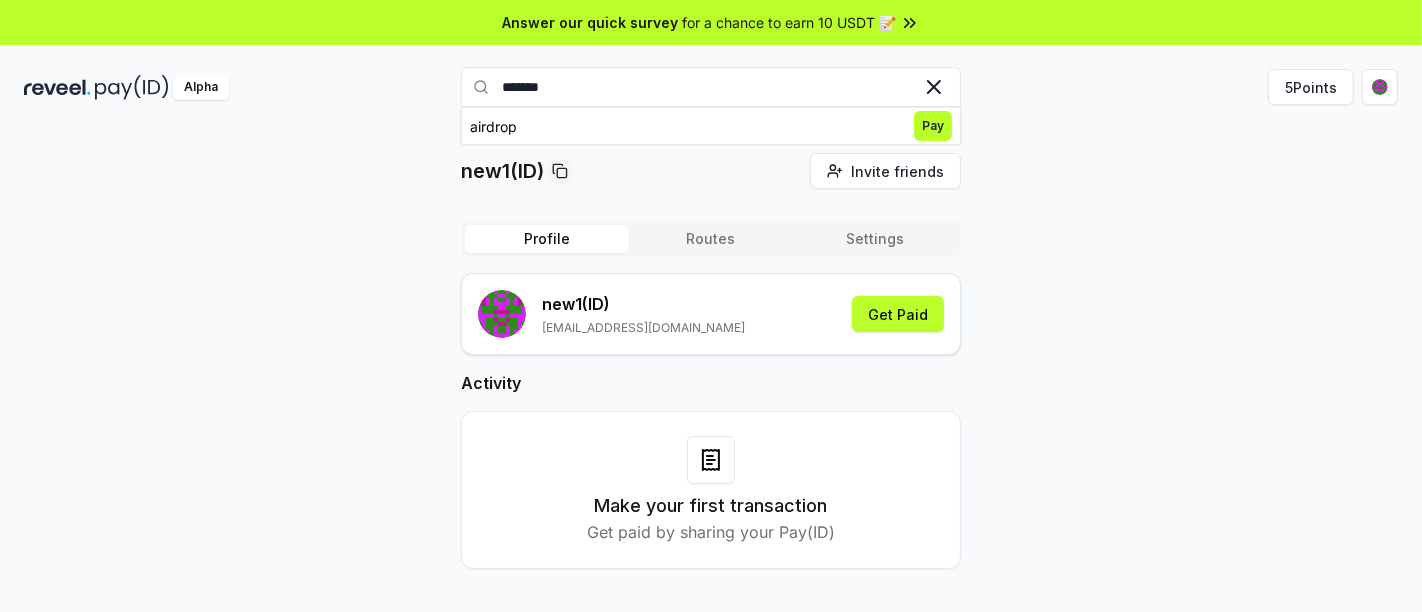 type on "*******" 